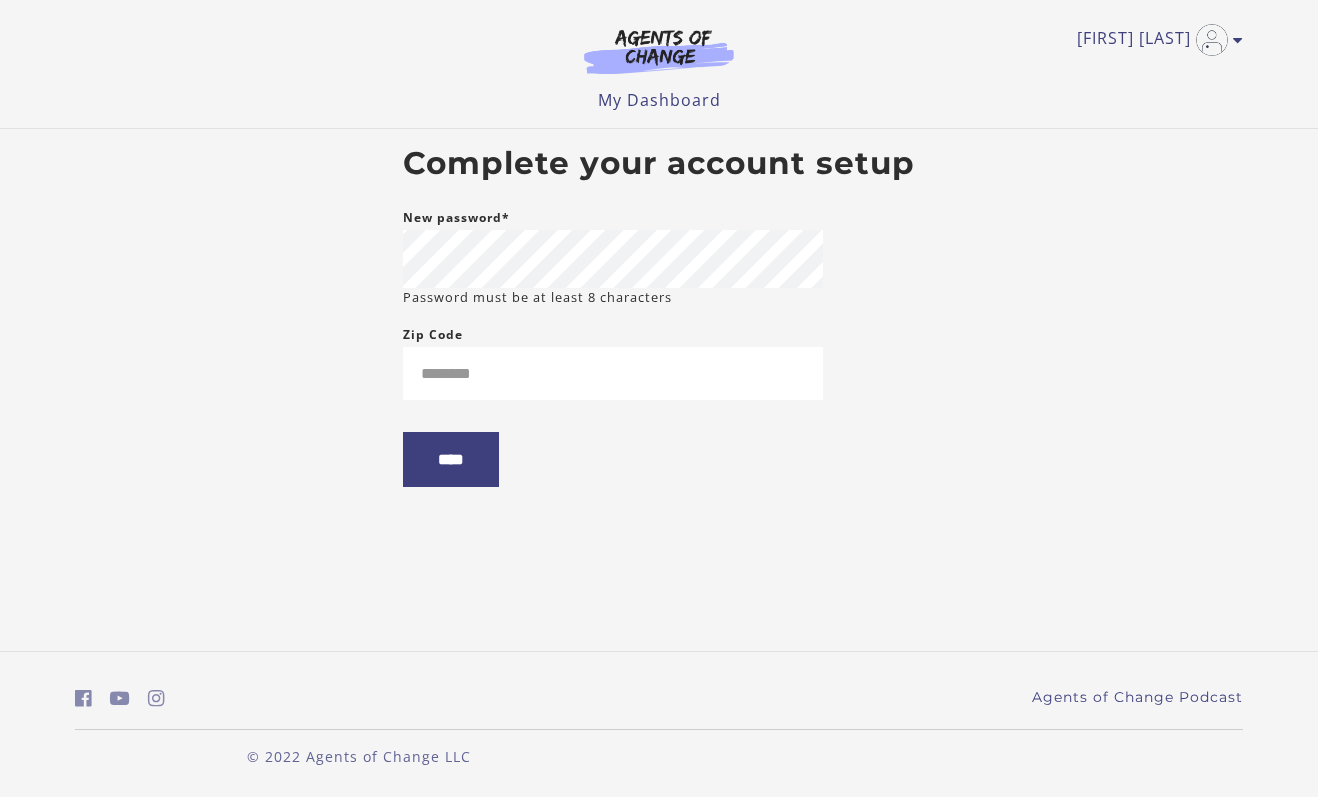 scroll, scrollTop: 0, scrollLeft: 0, axis: both 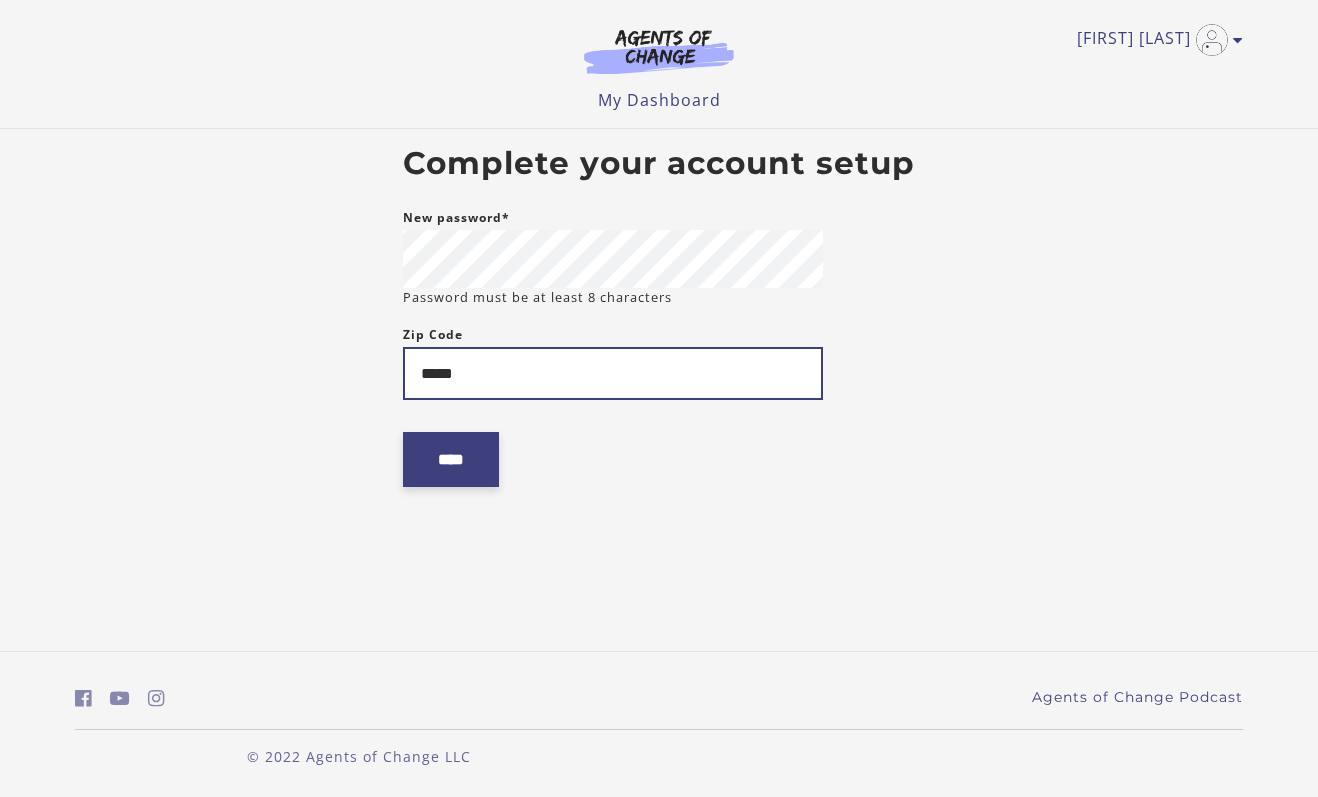 type on "*****" 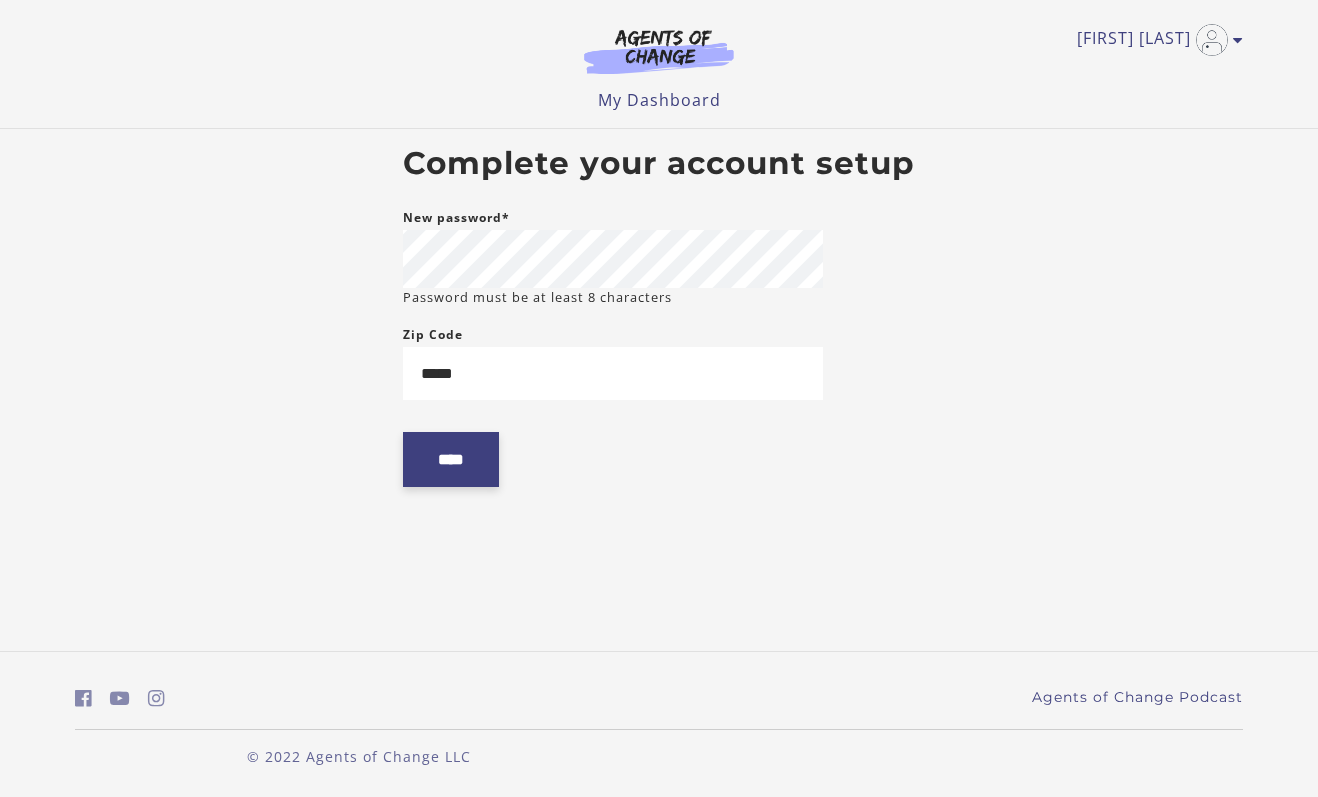 click on "****" at bounding box center [451, 459] 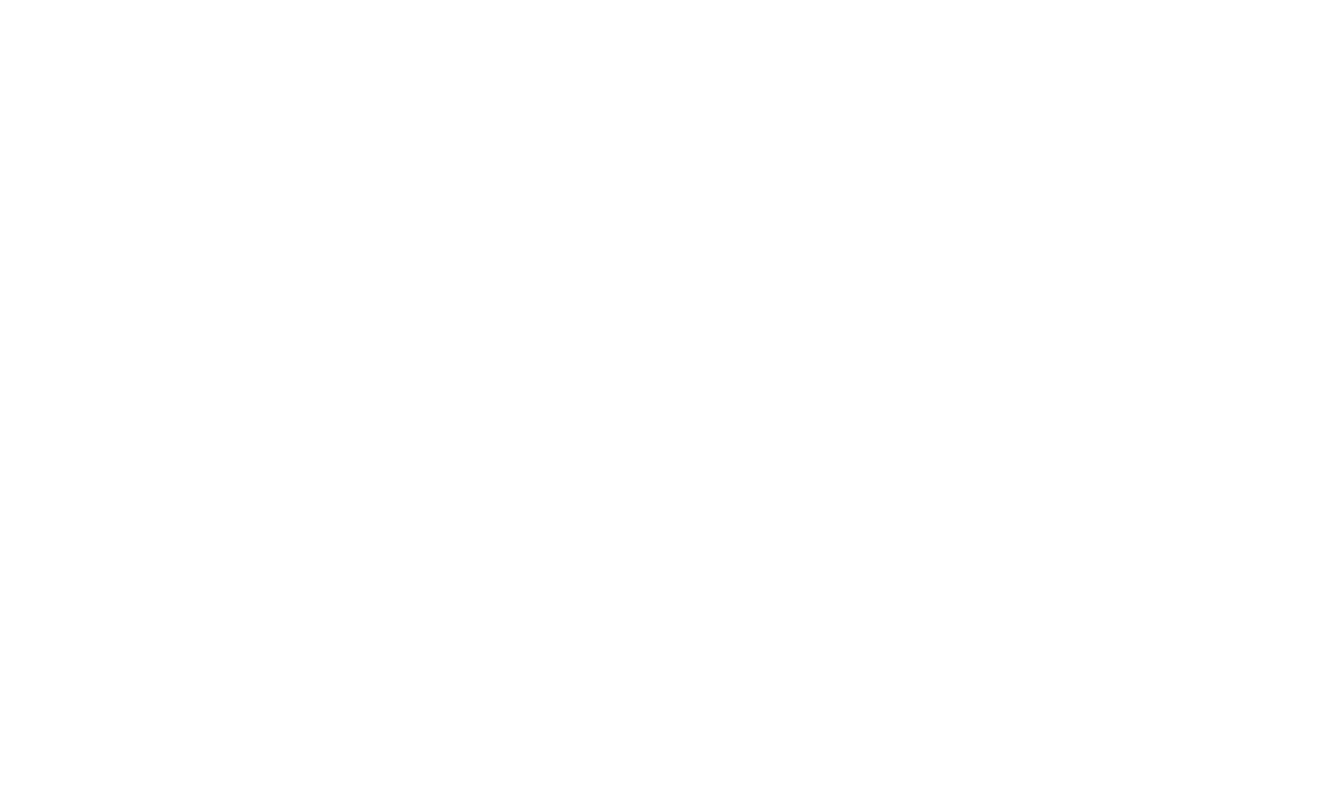 scroll, scrollTop: 0, scrollLeft: 0, axis: both 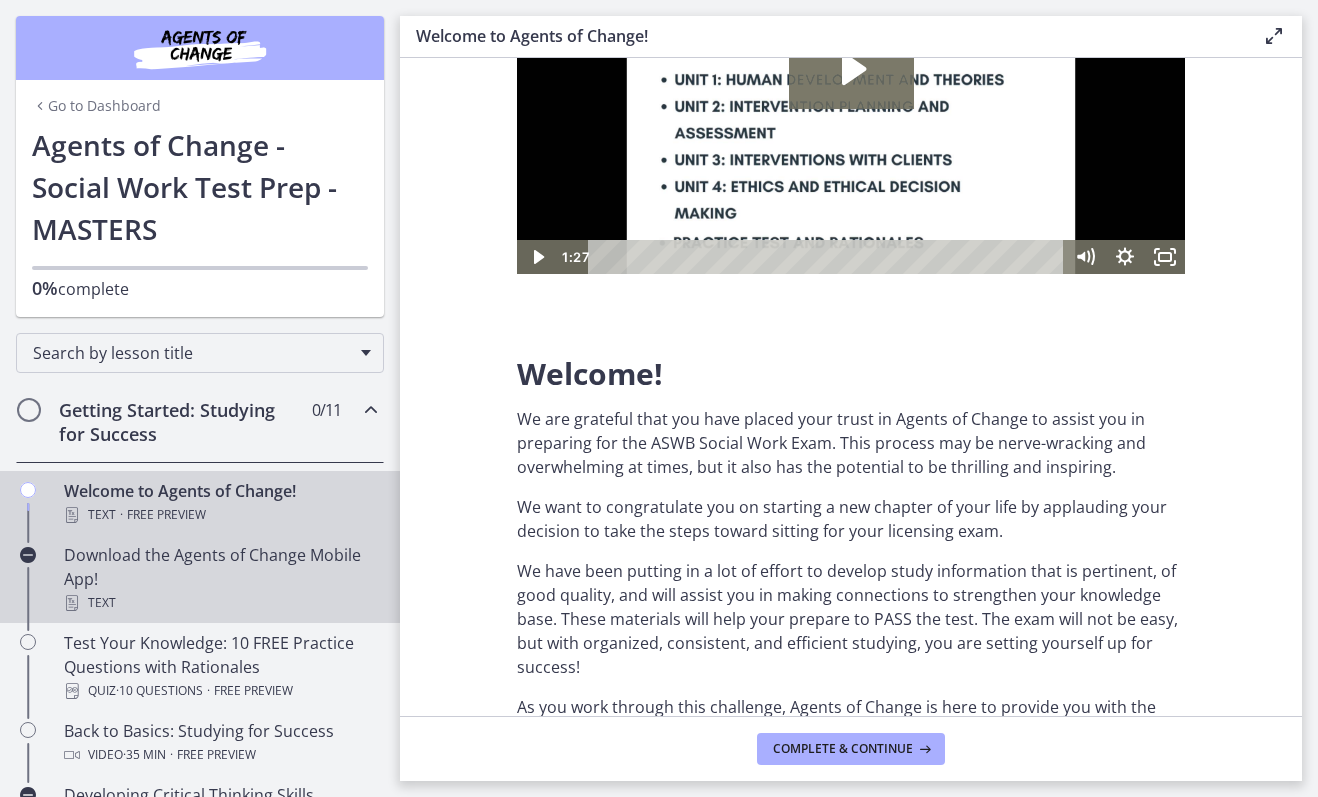 click on "Download the Agents of Change Mobile App!
Text" at bounding box center [220, 579] 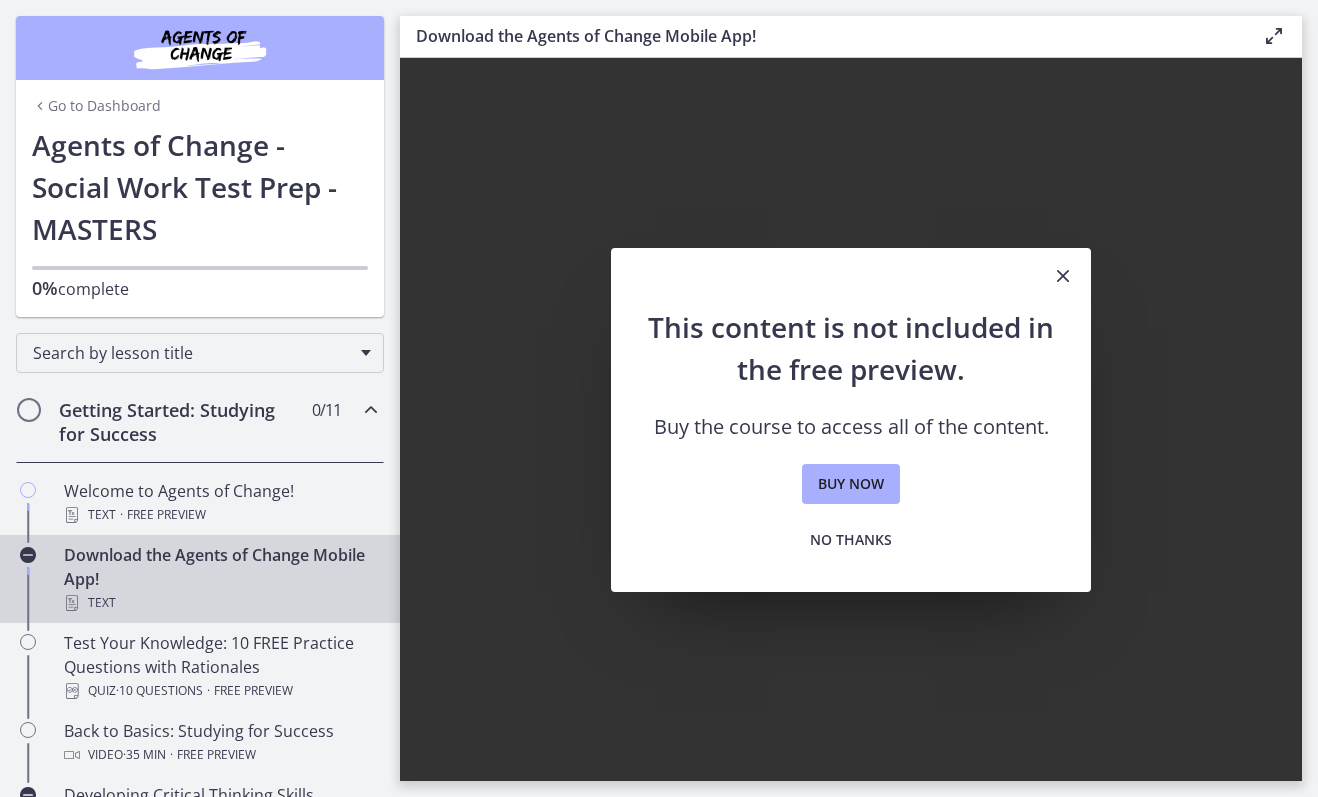 scroll, scrollTop: 0, scrollLeft: 0, axis: both 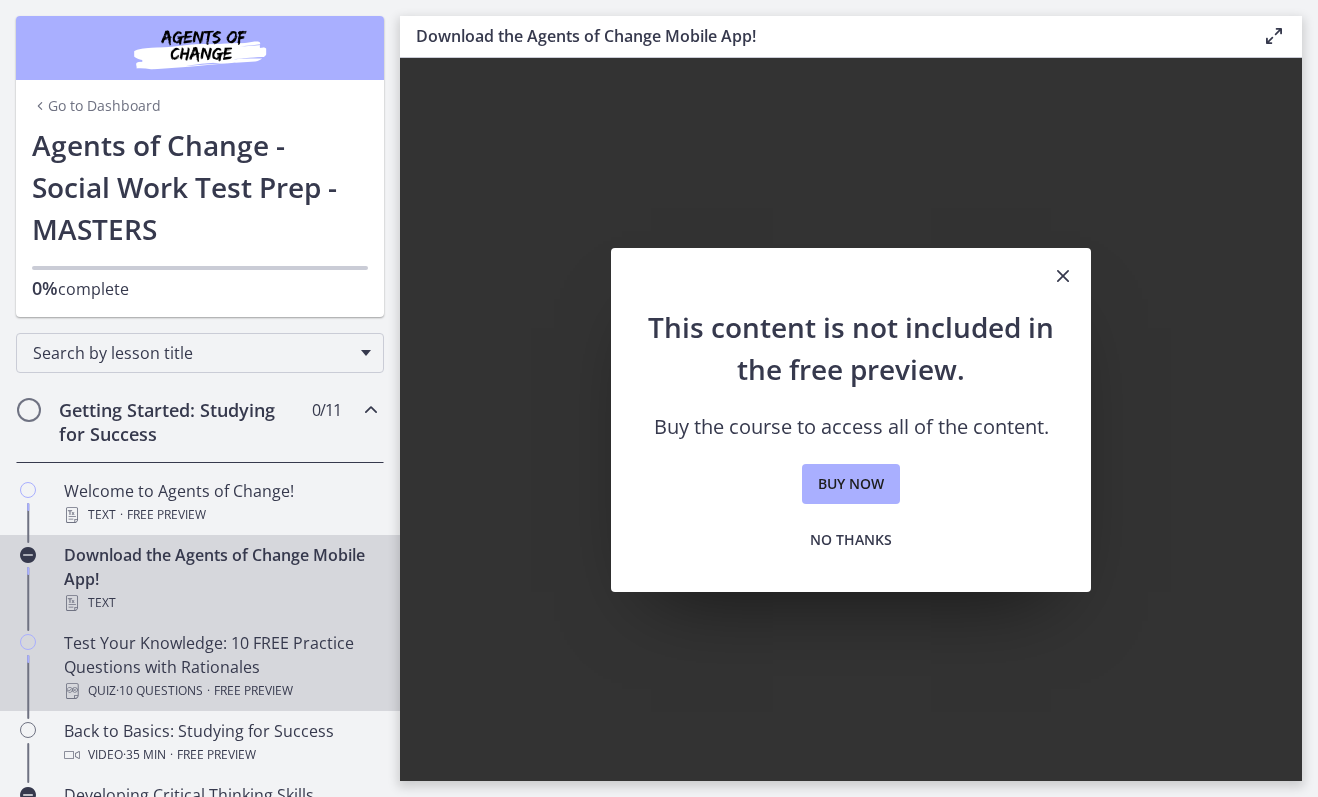 click on "Test Your Knowledge: 10 FREE Practice Questions with Rationales
Quiz
·  10 Questions
·
Free preview" at bounding box center [220, 667] 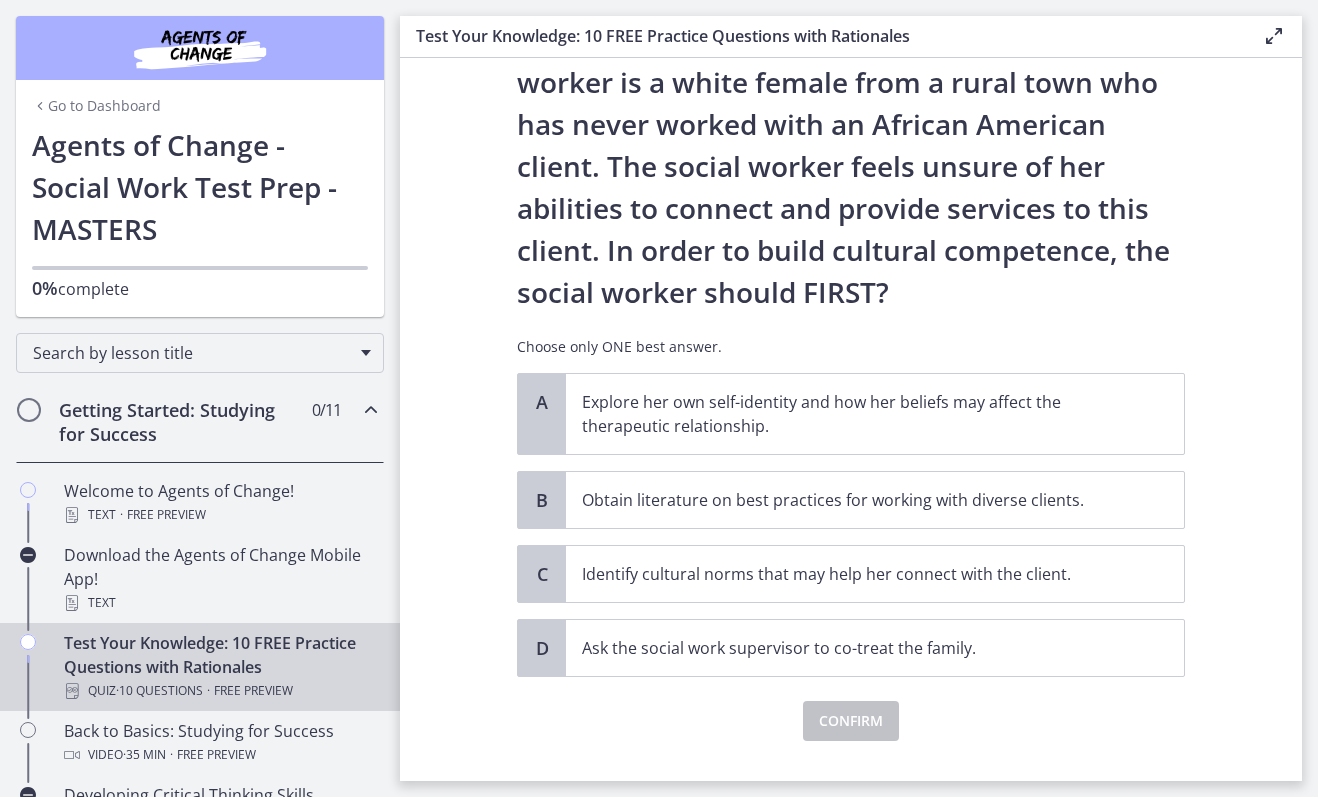 scroll, scrollTop: 191, scrollLeft: 0, axis: vertical 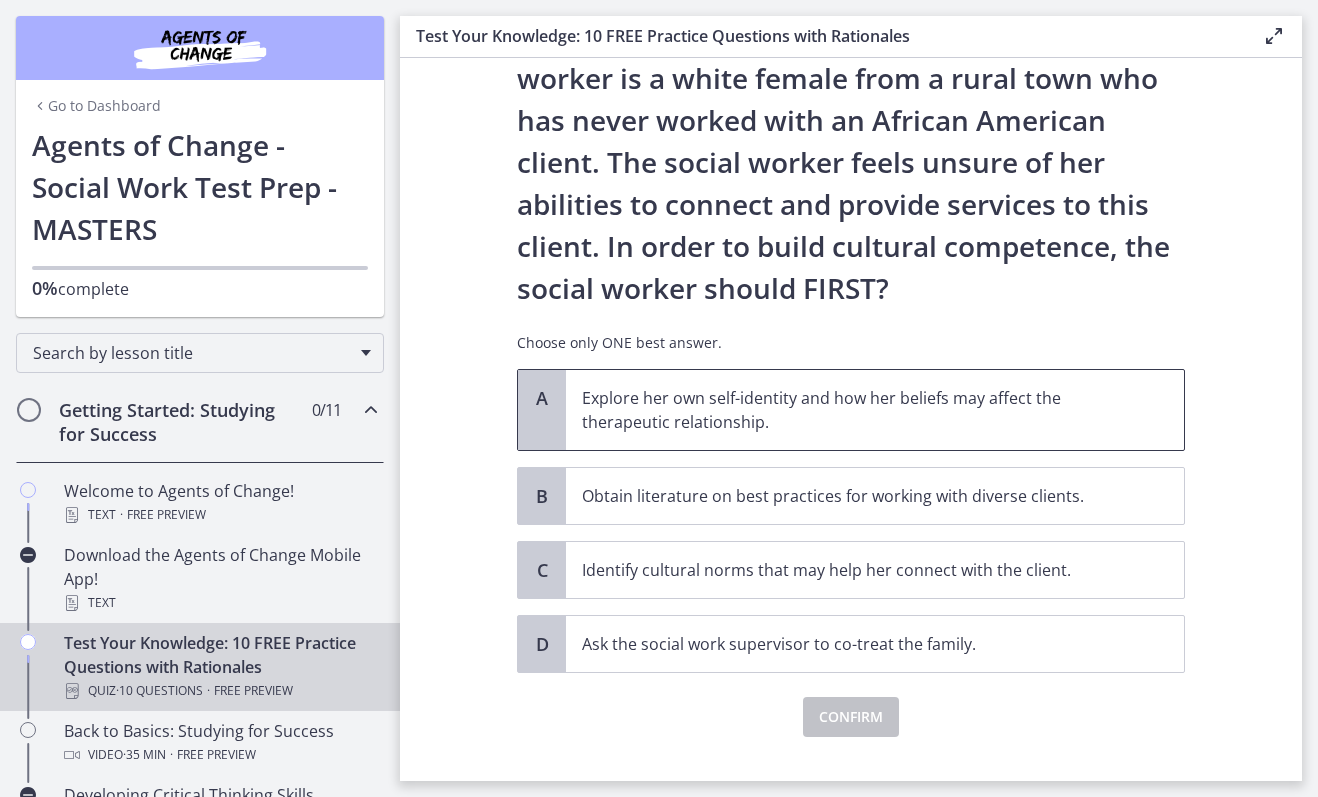 click on "Explore her own self-identity and how her beliefs may affect the therapeutic relationship." at bounding box center [855, 410] 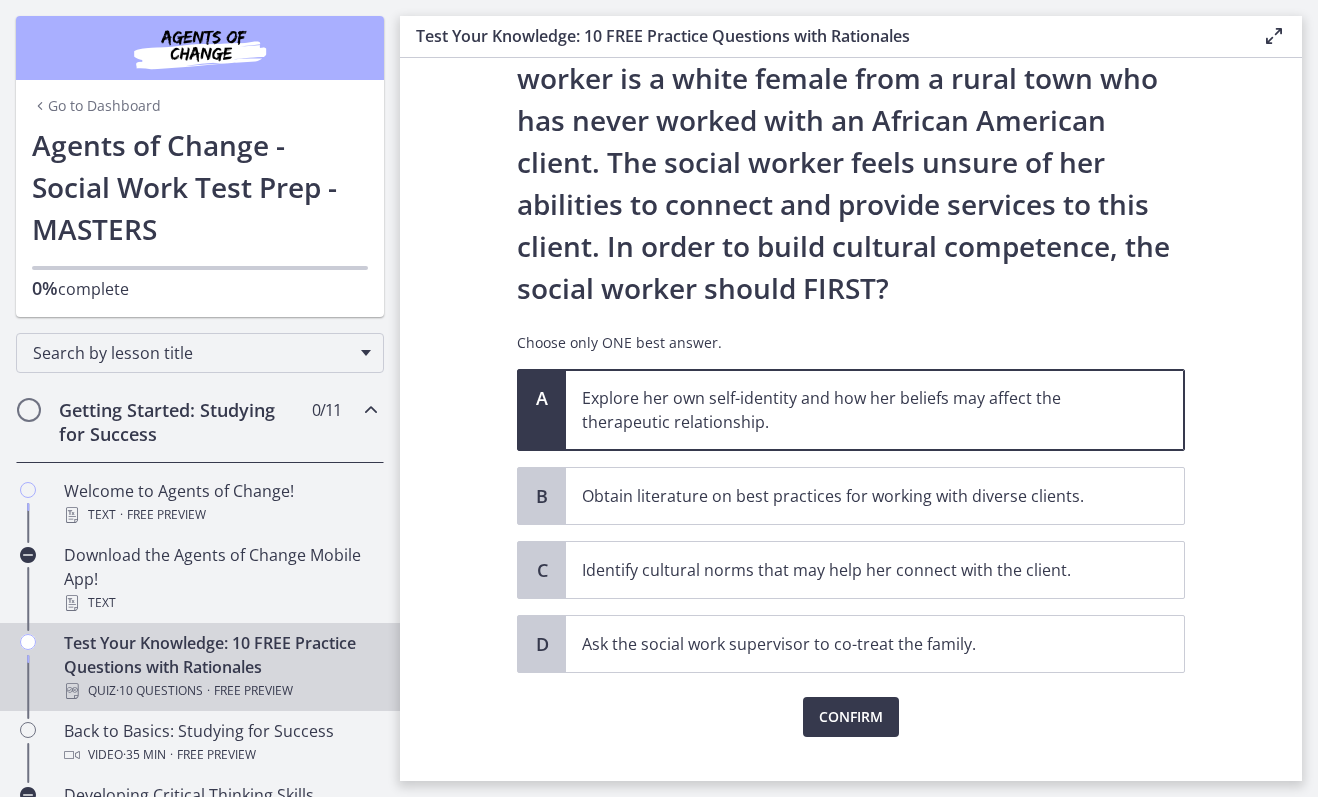 click on "Confirm" at bounding box center (851, 705) 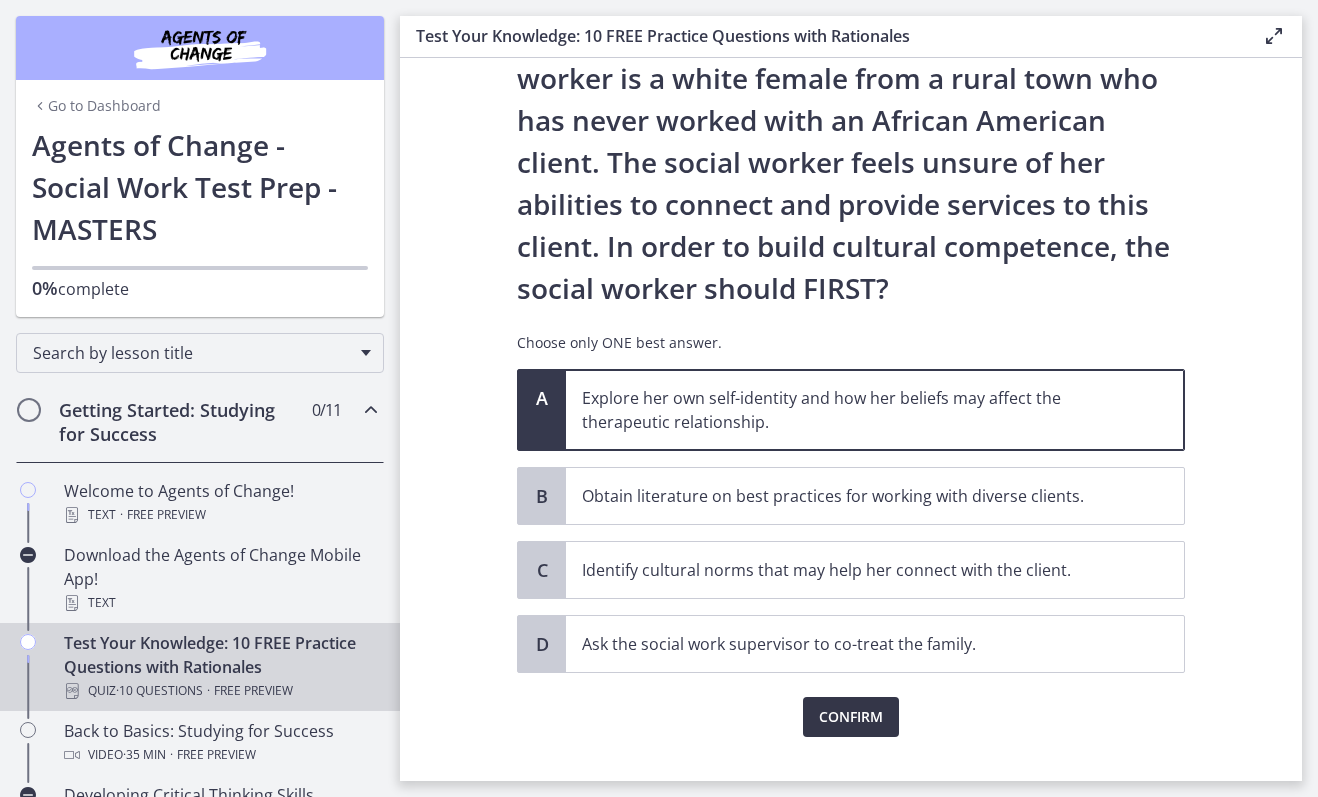 click on "Confirm" at bounding box center (851, 717) 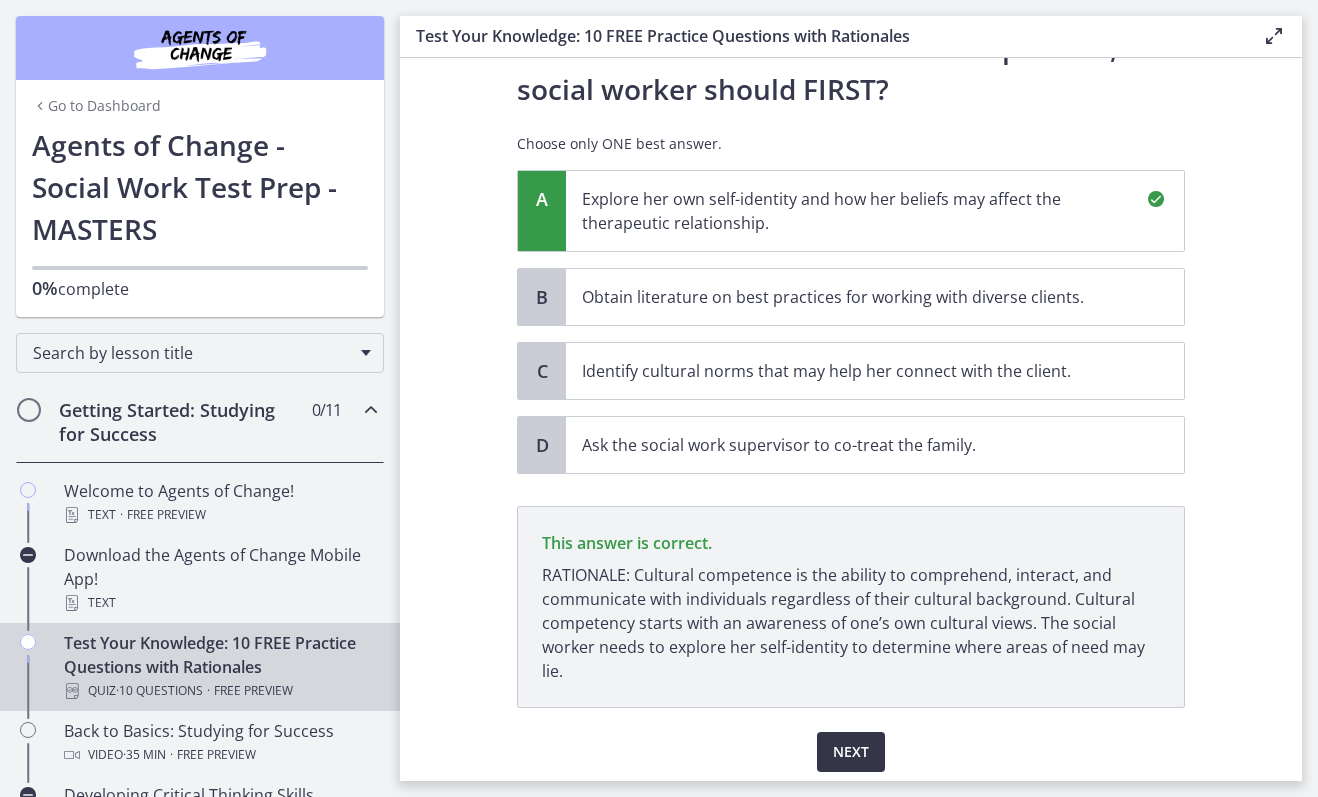 scroll, scrollTop: 461, scrollLeft: 0, axis: vertical 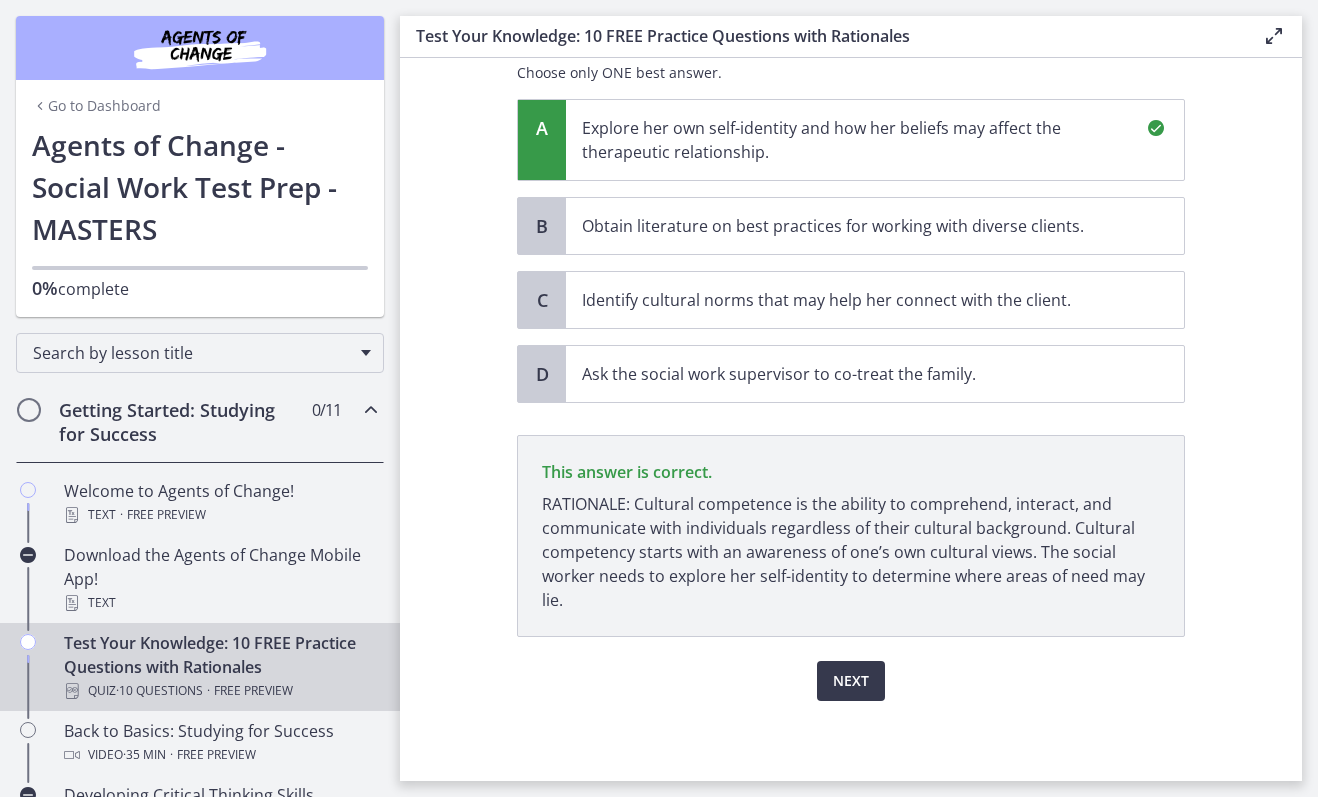 click on "Identify cultural norms that may help her connect with the client." at bounding box center [875, 300] 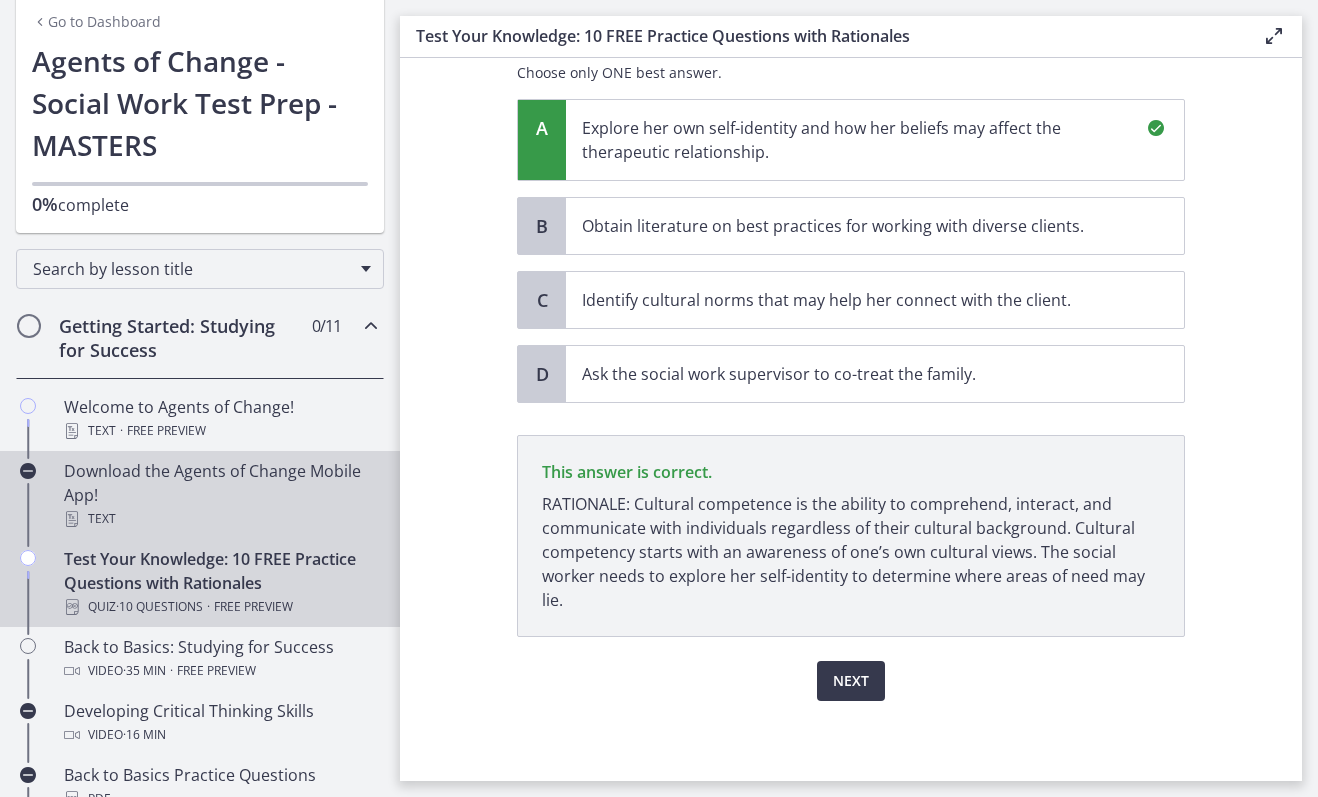 scroll, scrollTop: 115, scrollLeft: 0, axis: vertical 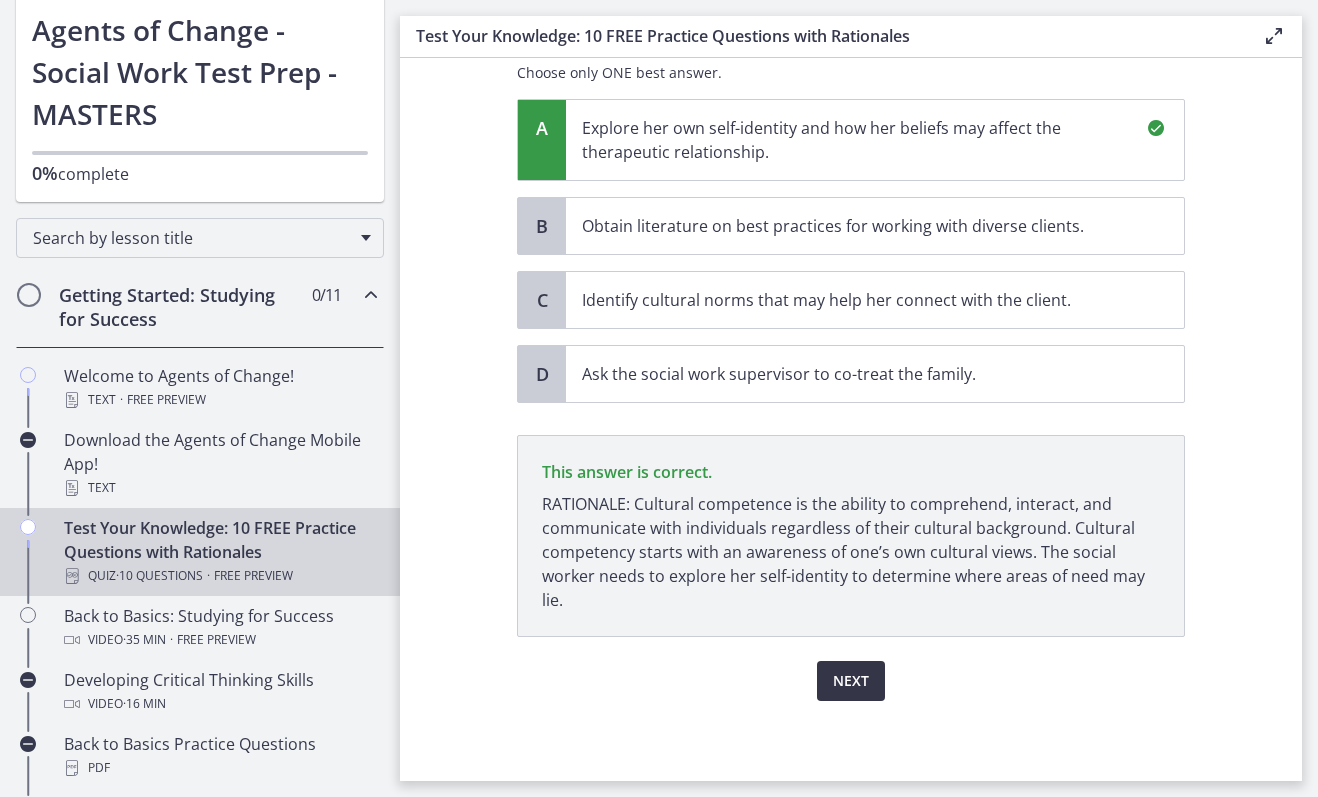 click on "Next" at bounding box center [851, 681] 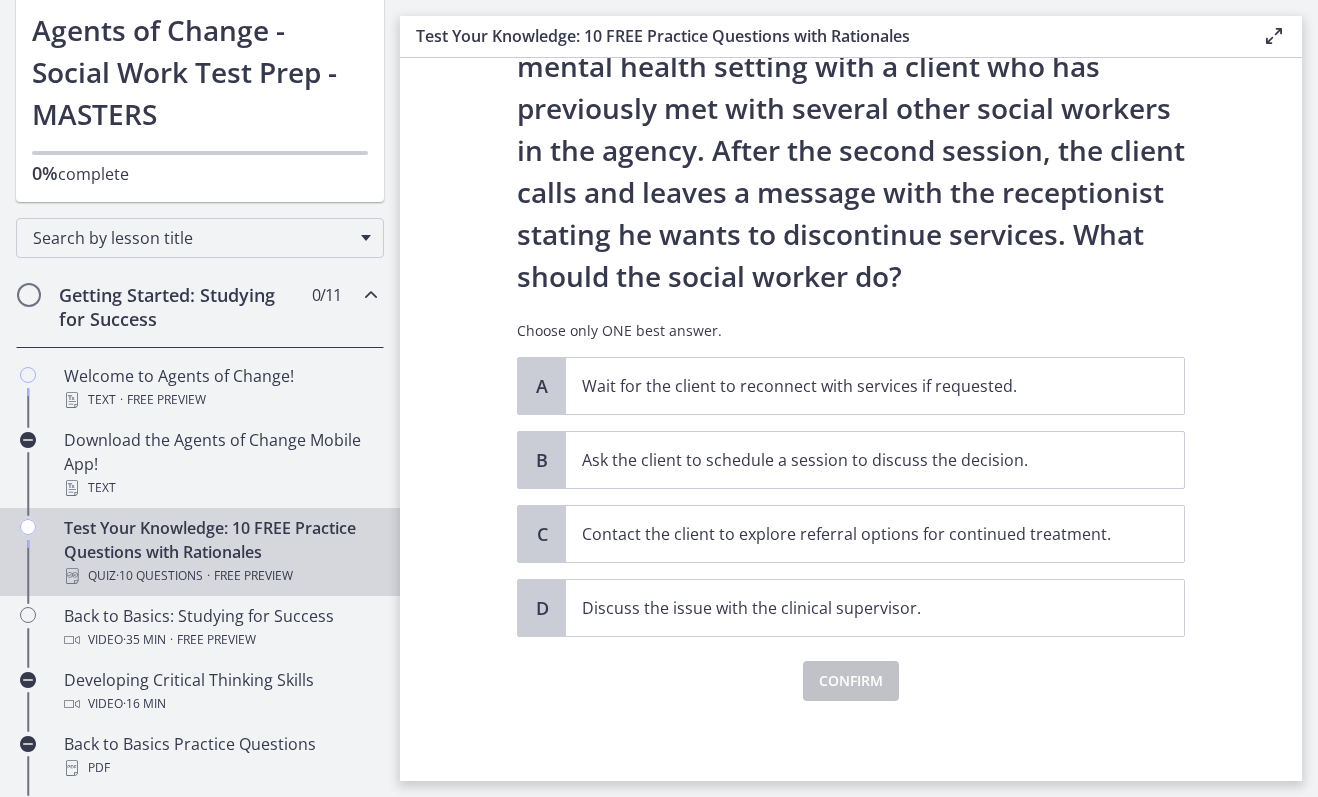 scroll, scrollTop: 0, scrollLeft: 0, axis: both 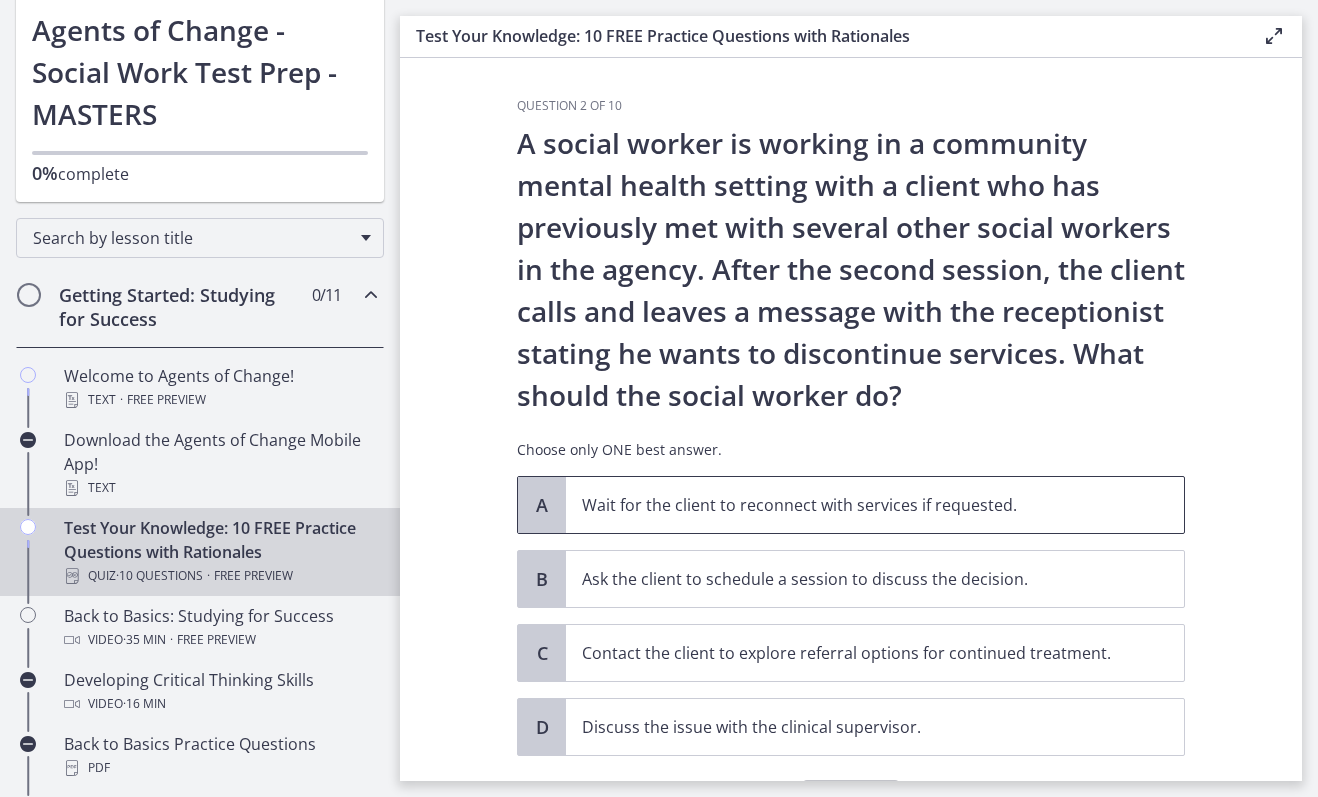 click on "Wait for the client to reconnect with services if requested." at bounding box center (855, 505) 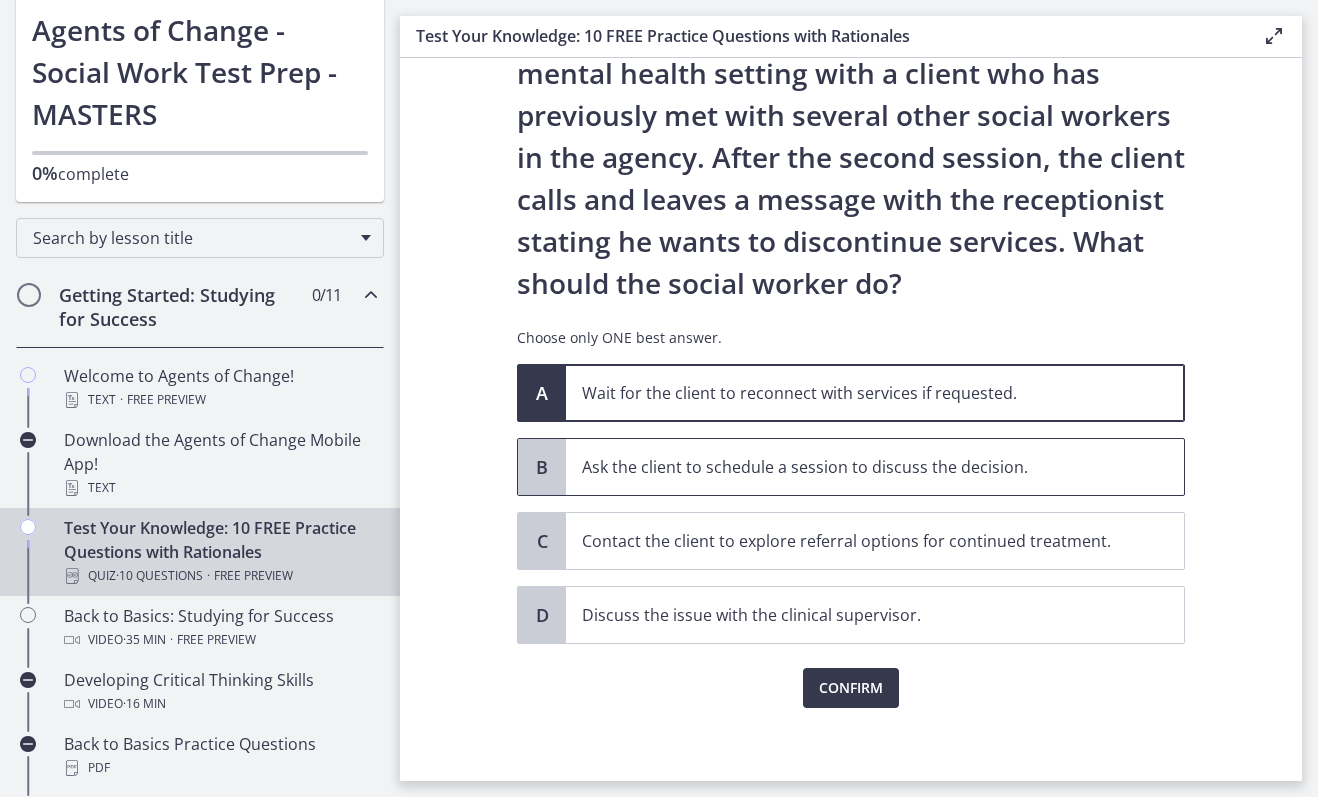 scroll, scrollTop: 119, scrollLeft: 0, axis: vertical 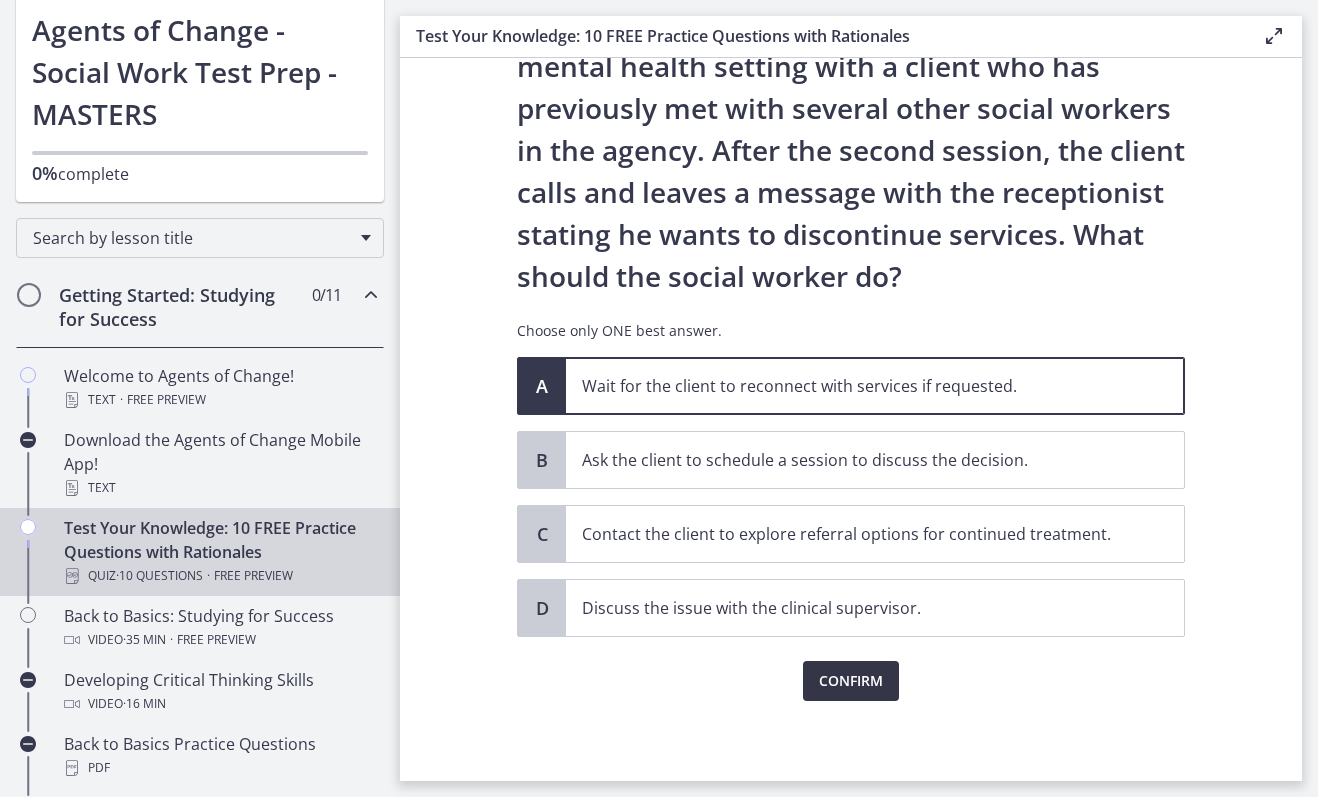 click on "Confirm" at bounding box center [851, 681] 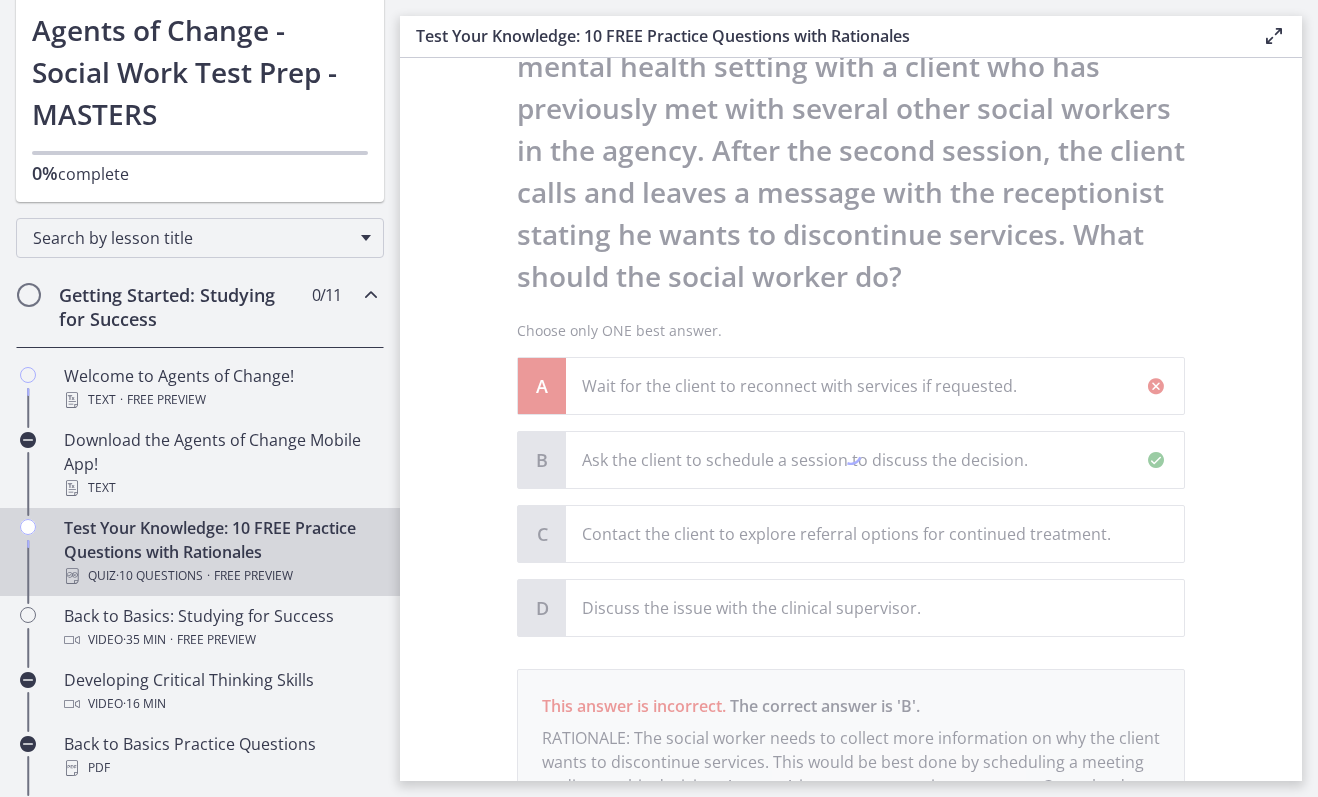 scroll, scrollTop: 353, scrollLeft: 0, axis: vertical 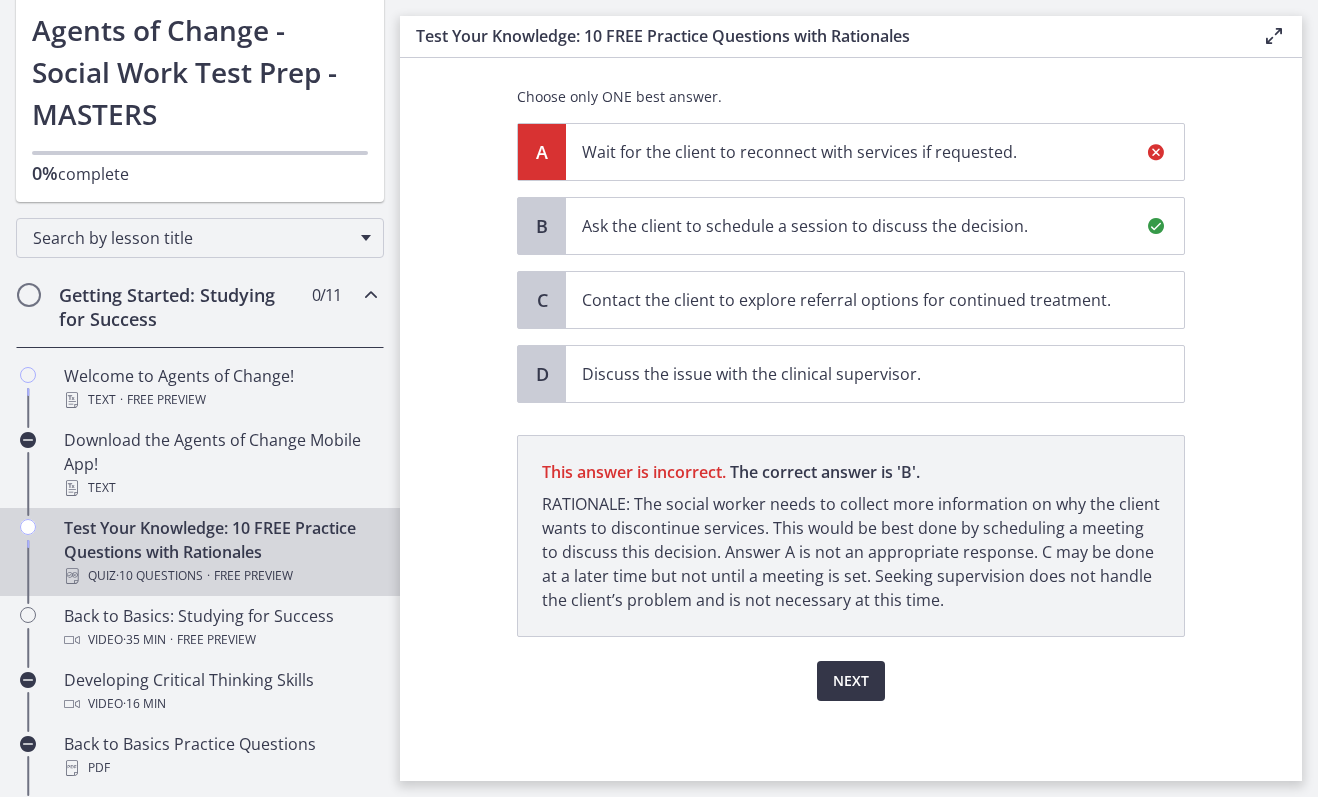 click on "Next" at bounding box center [851, 681] 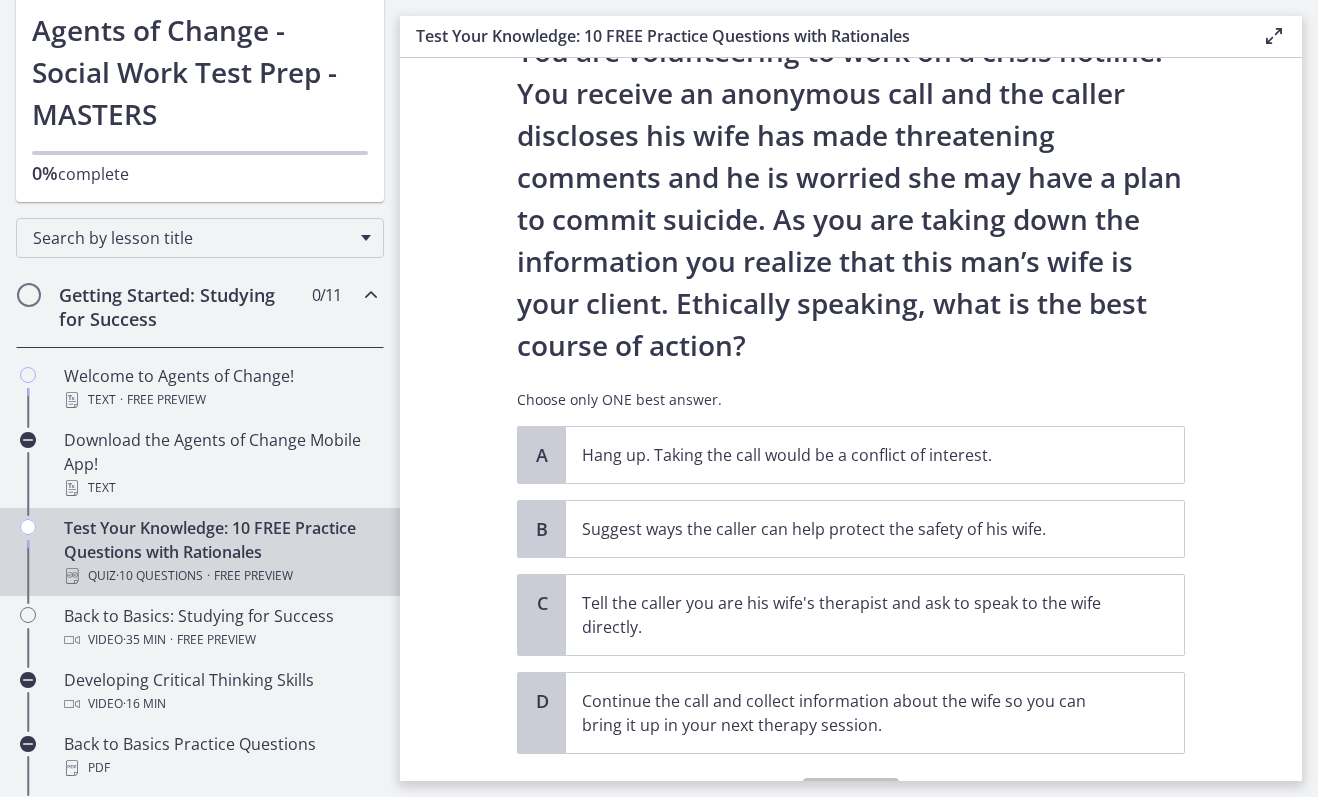 scroll, scrollTop: 209, scrollLeft: 0, axis: vertical 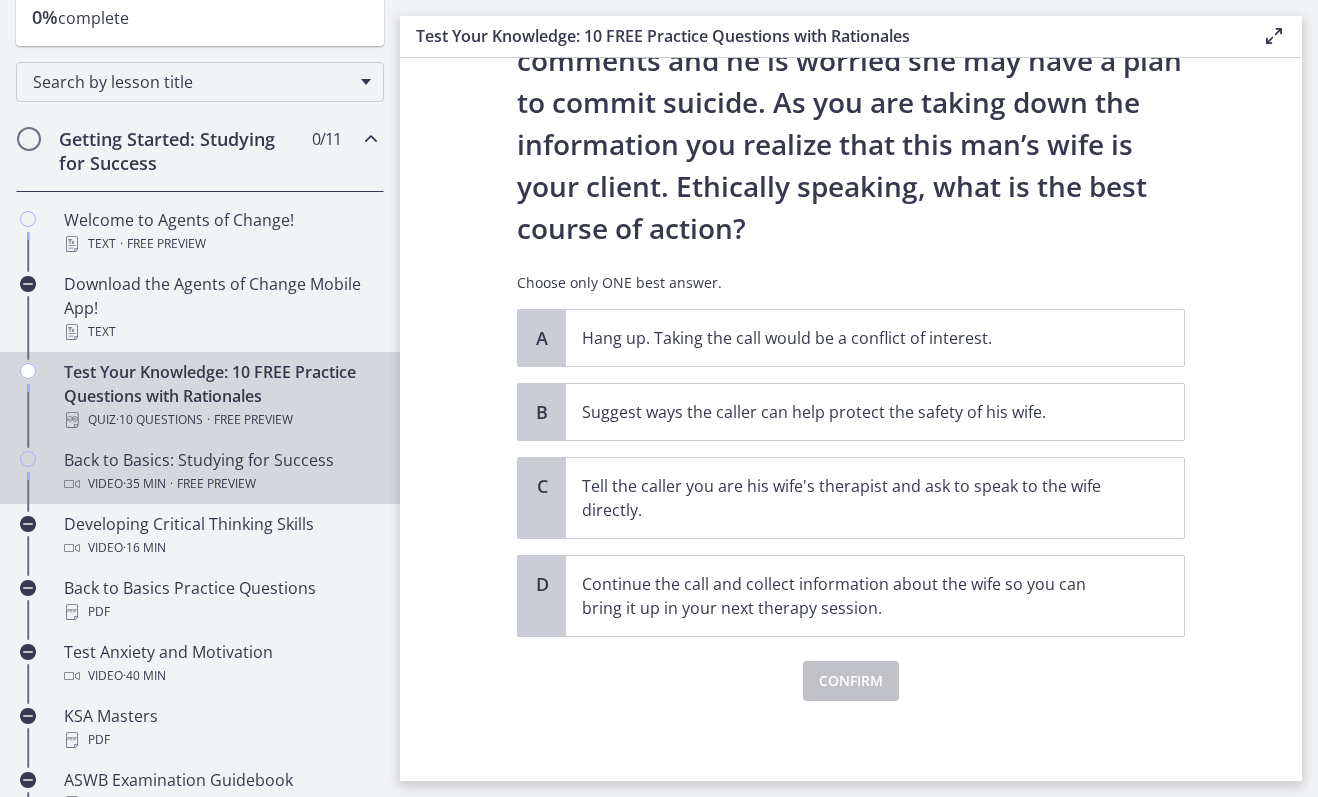 click on "Free preview" at bounding box center [216, 484] 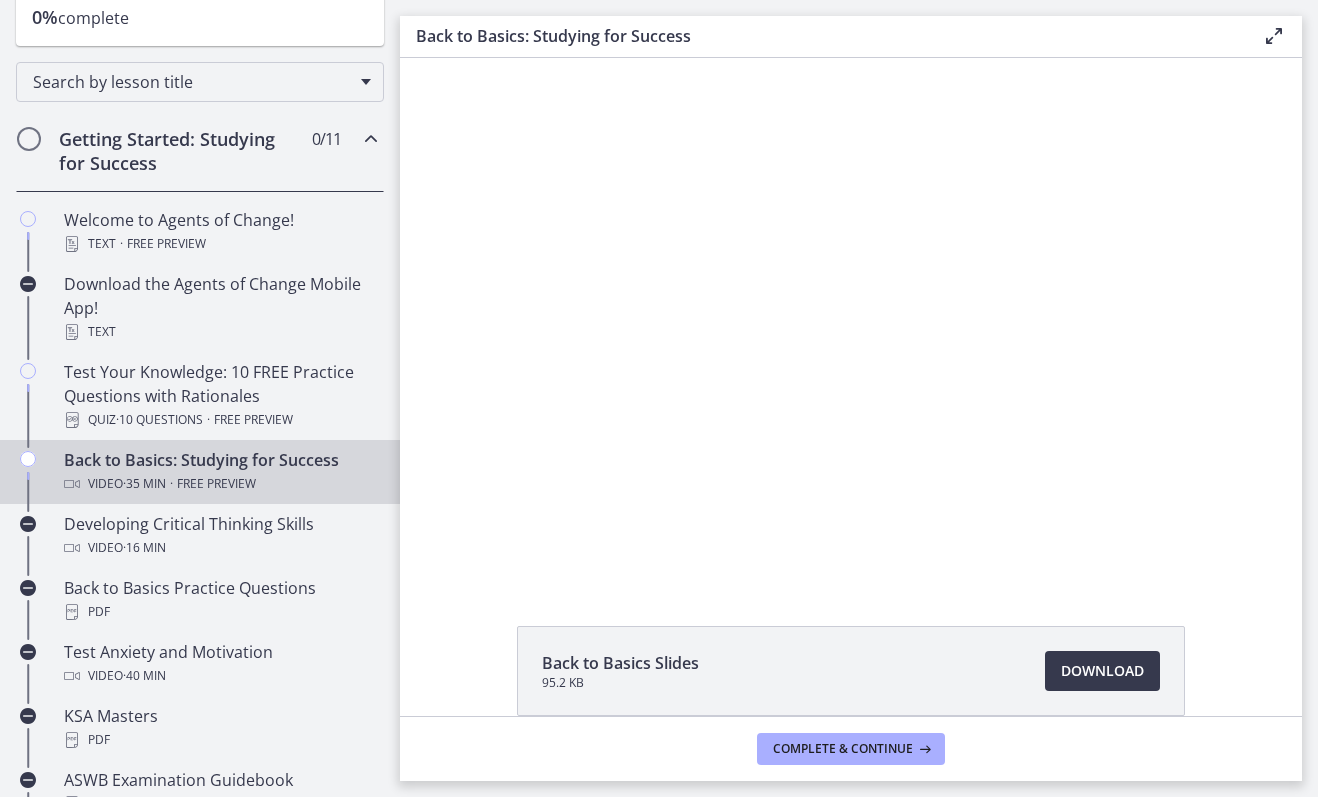 scroll, scrollTop: 0, scrollLeft: 0, axis: both 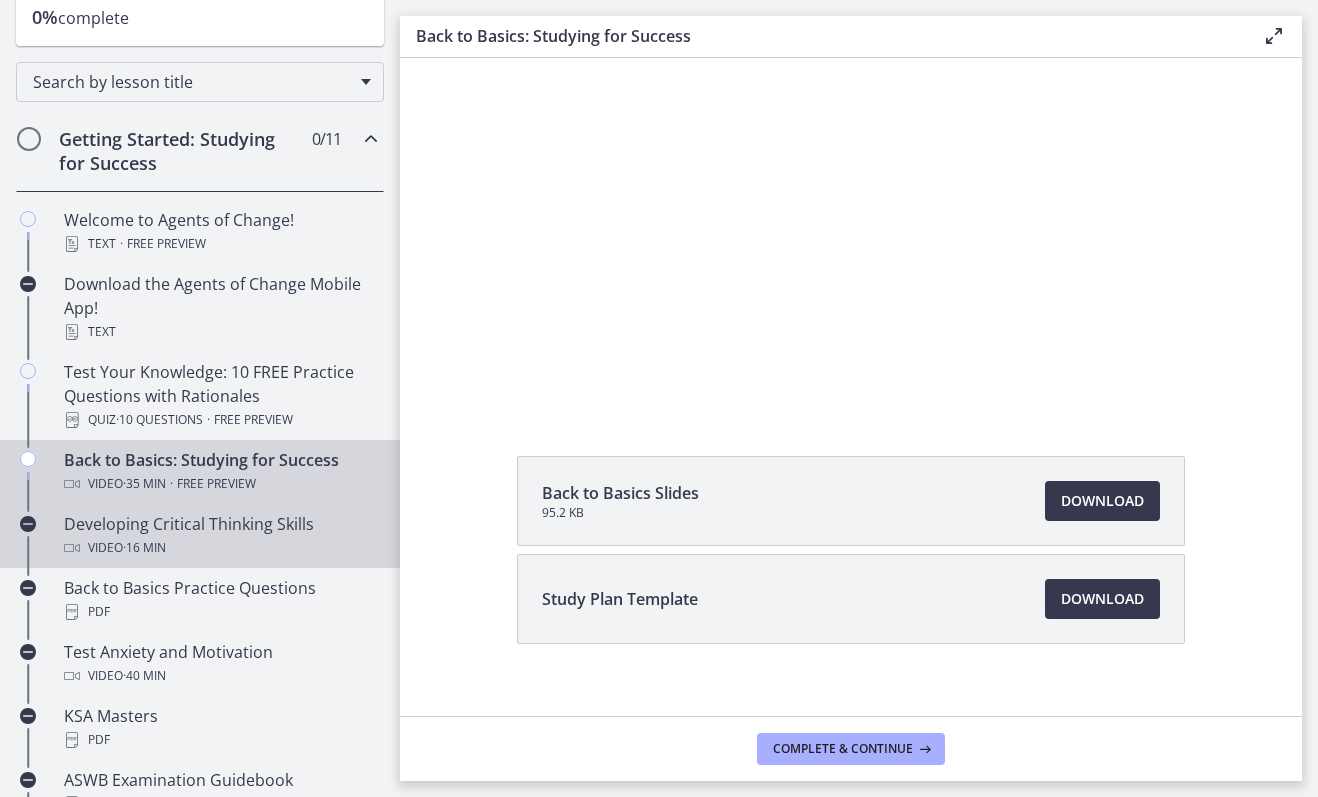 click on "Developing Critical Thinking Skills
Video
·  16 min" at bounding box center (220, 536) 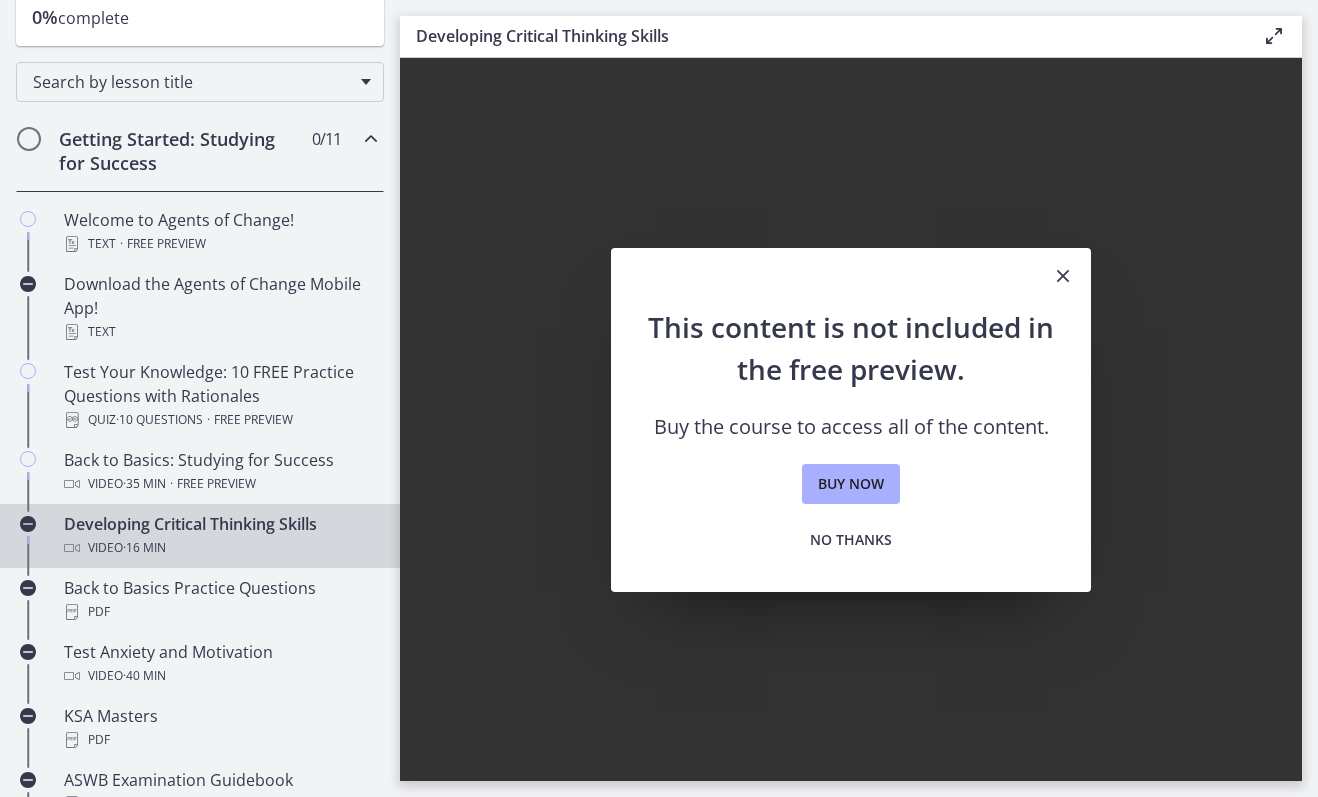 click on "This content is not included in the free preview.
Buy the course to access all of the content.
Buy now
No thanks" at bounding box center [851, 449] 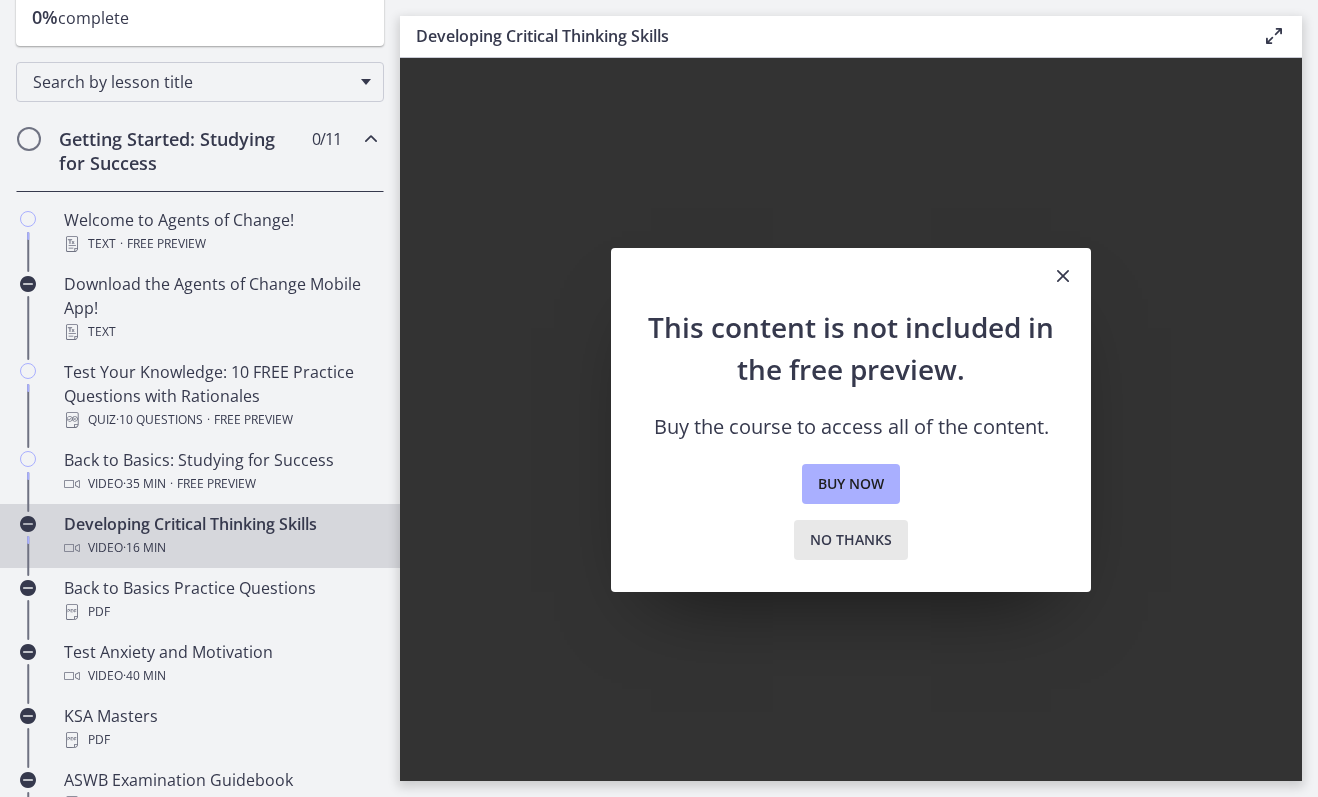 click on "No thanks" at bounding box center (851, 540) 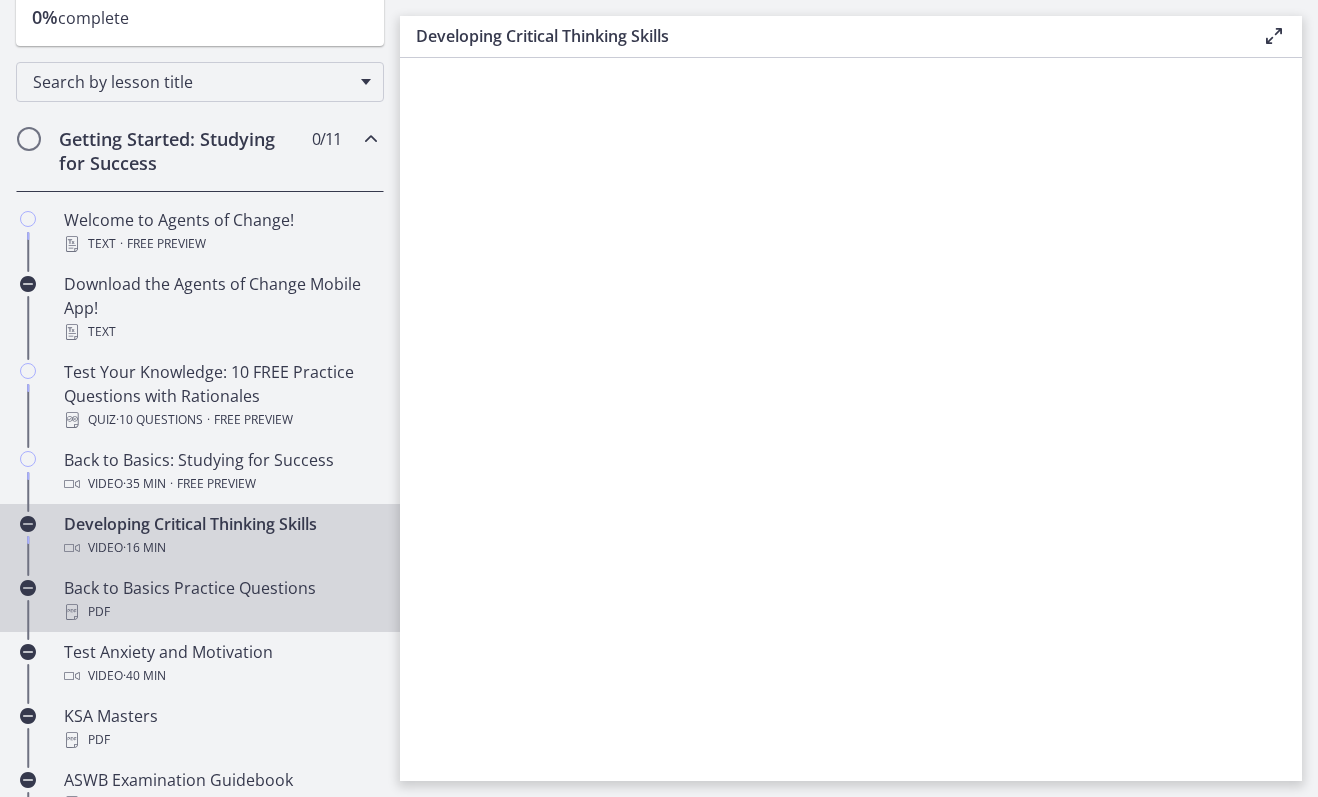 click on "Back to Basics Practice Questions
PDF" at bounding box center (220, 600) 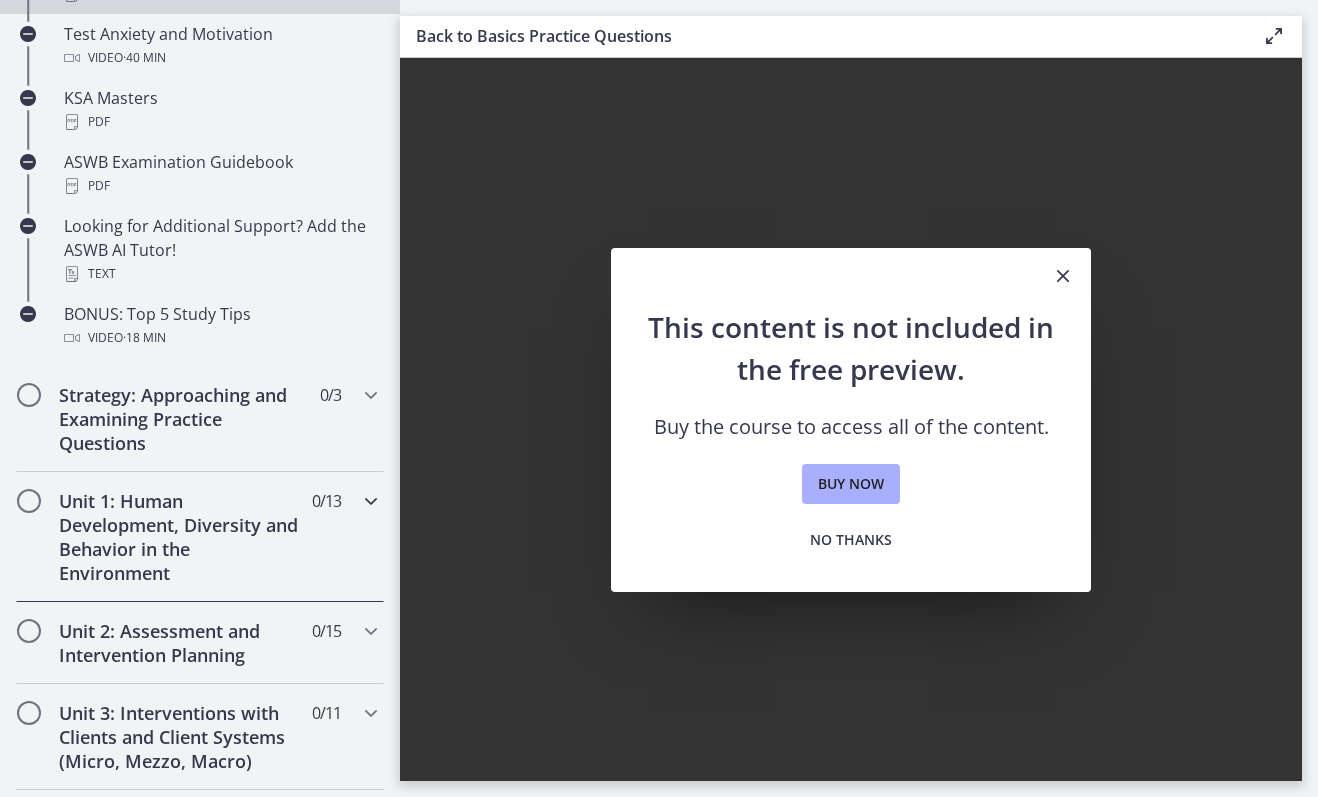 scroll, scrollTop: 907, scrollLeft: 0, axis: vertical 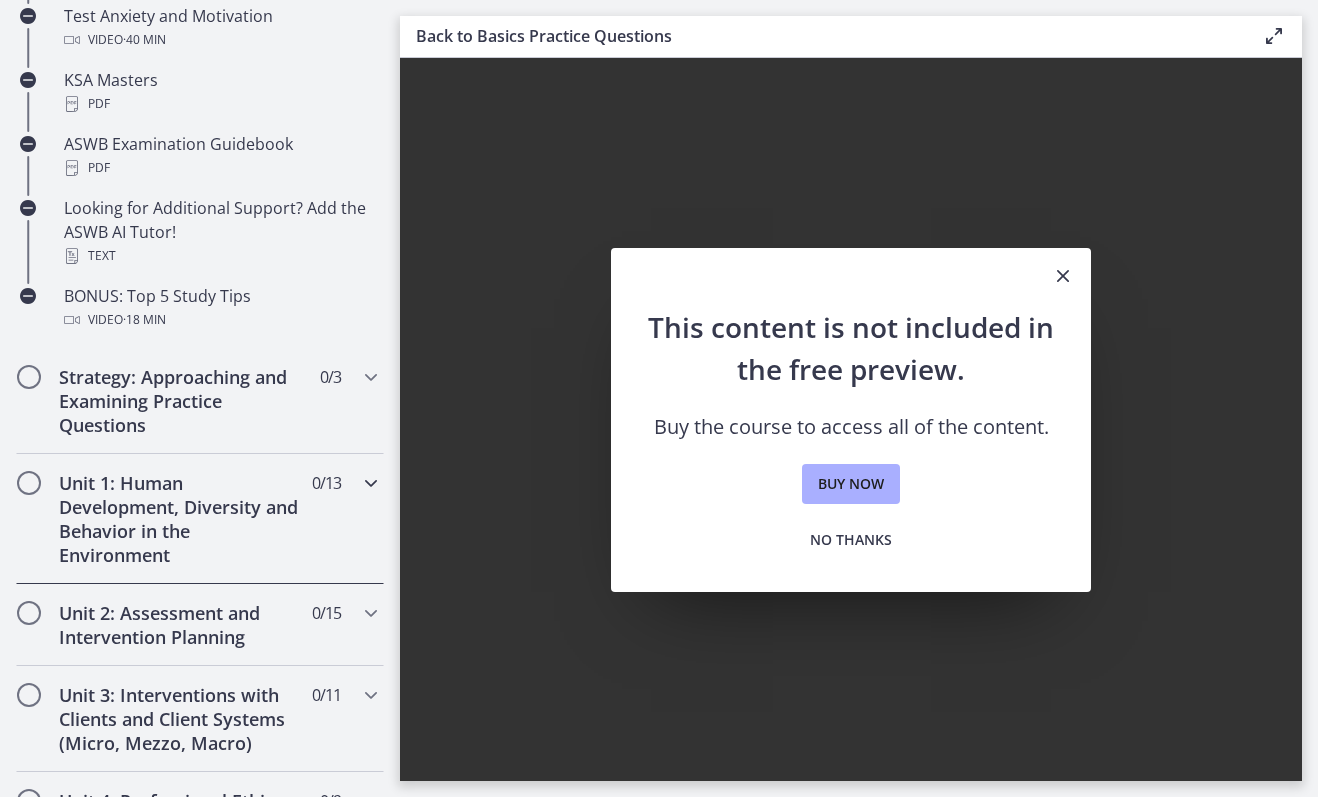 click on "Unit 1: Human Development, Diversity and Behavior in the Environment" at bounding box center (181, 519) 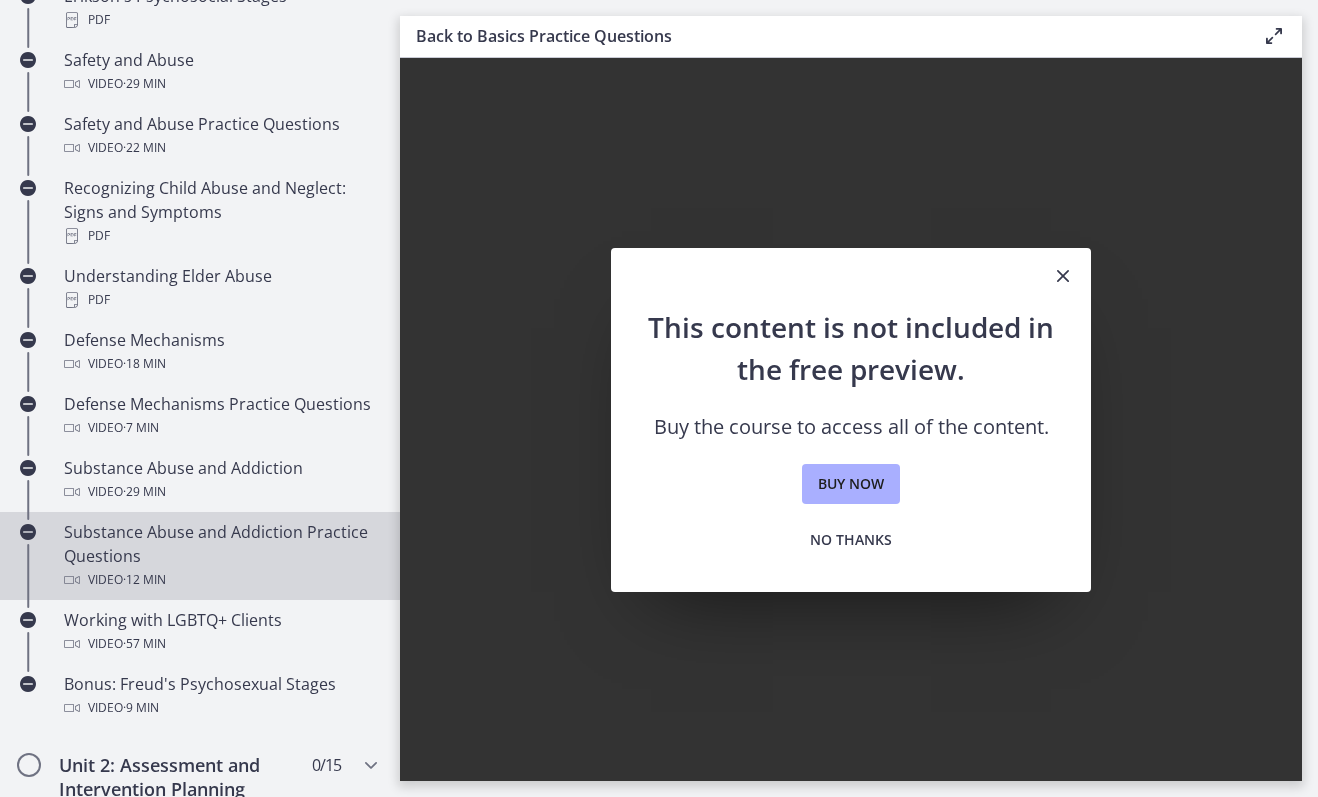 click on "Substance Abuse and Addiction Practice Questions
Video
·  12 min" at bounding box center [220, 556] 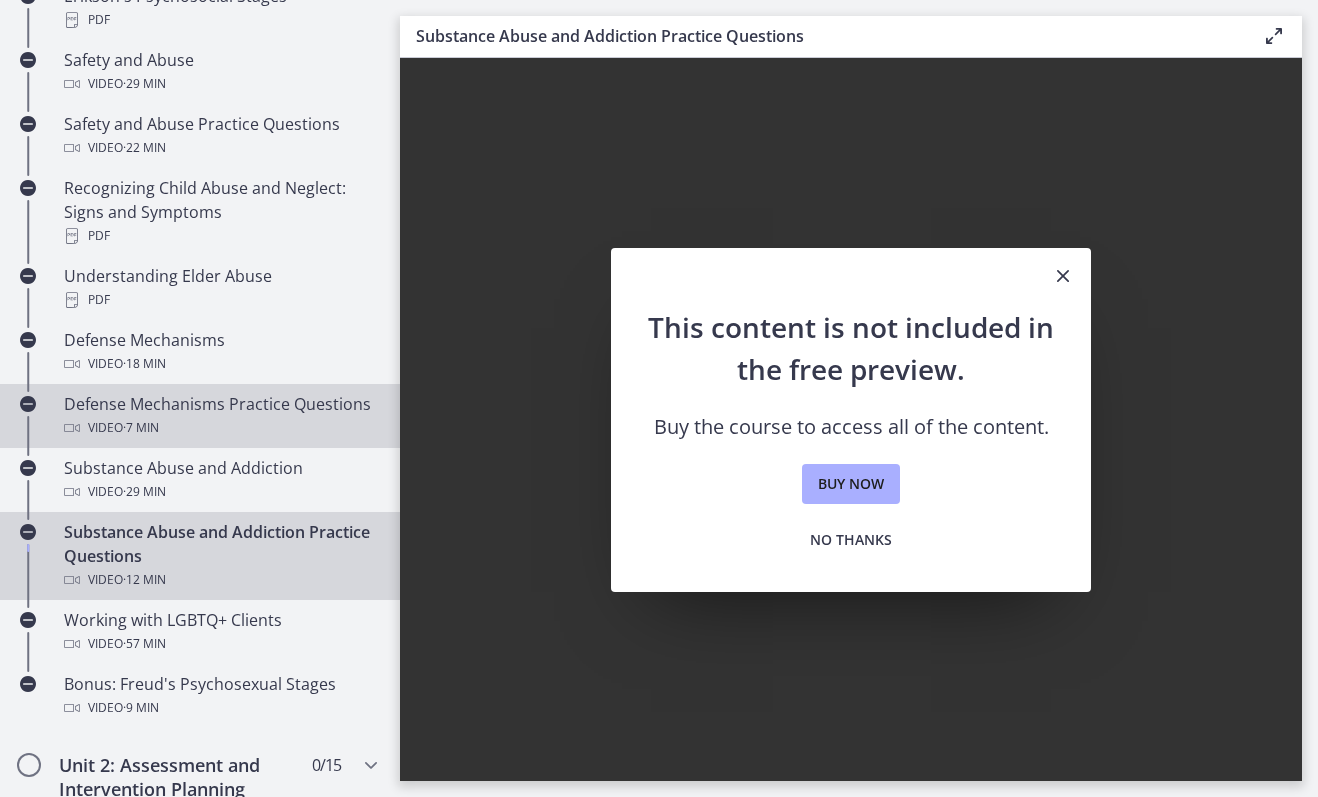 click on "Defense Mechanisms Practice Questions
Video
·  7 min" at bounding box center (220, 416) 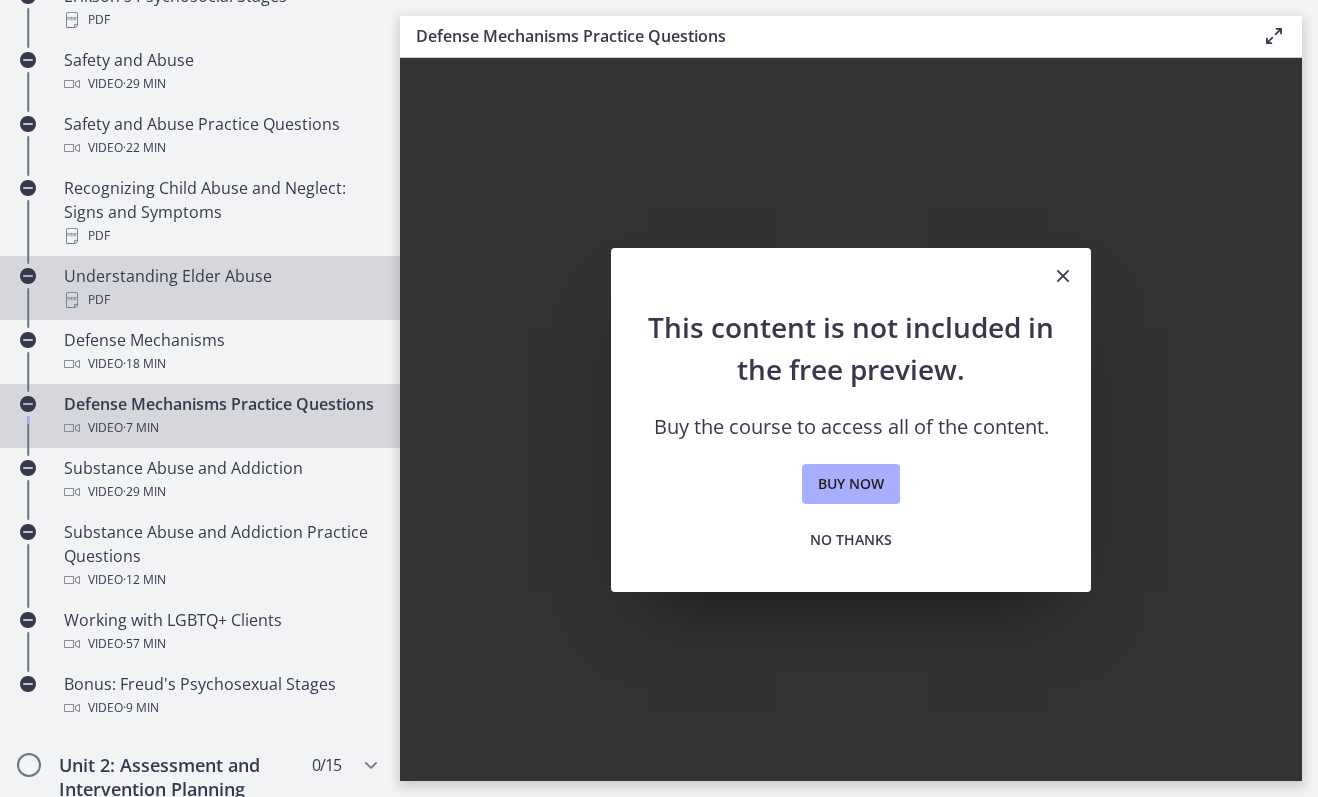 click on "PDF" at bounding box center [220, 300] 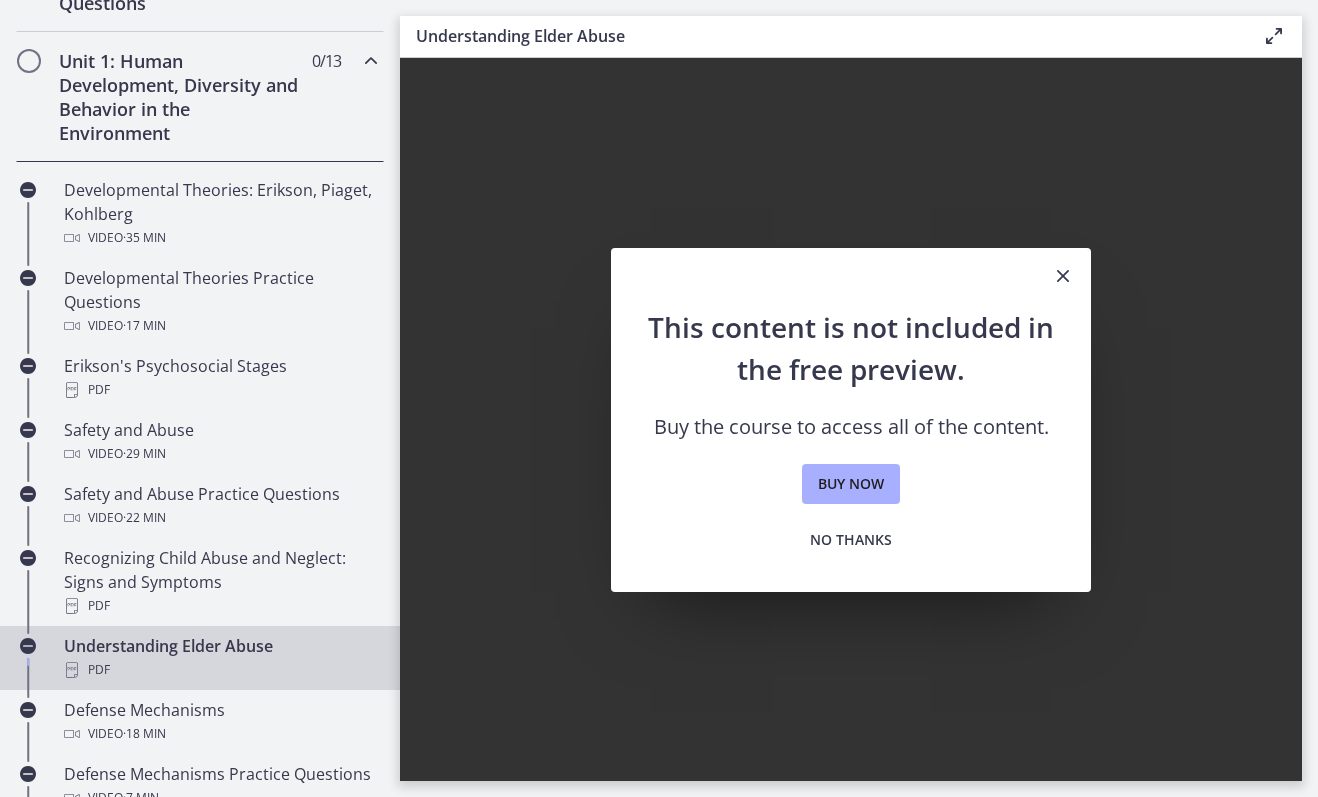 scroll, scrollTop: 538, scrollLeft: 0, axis: vertical 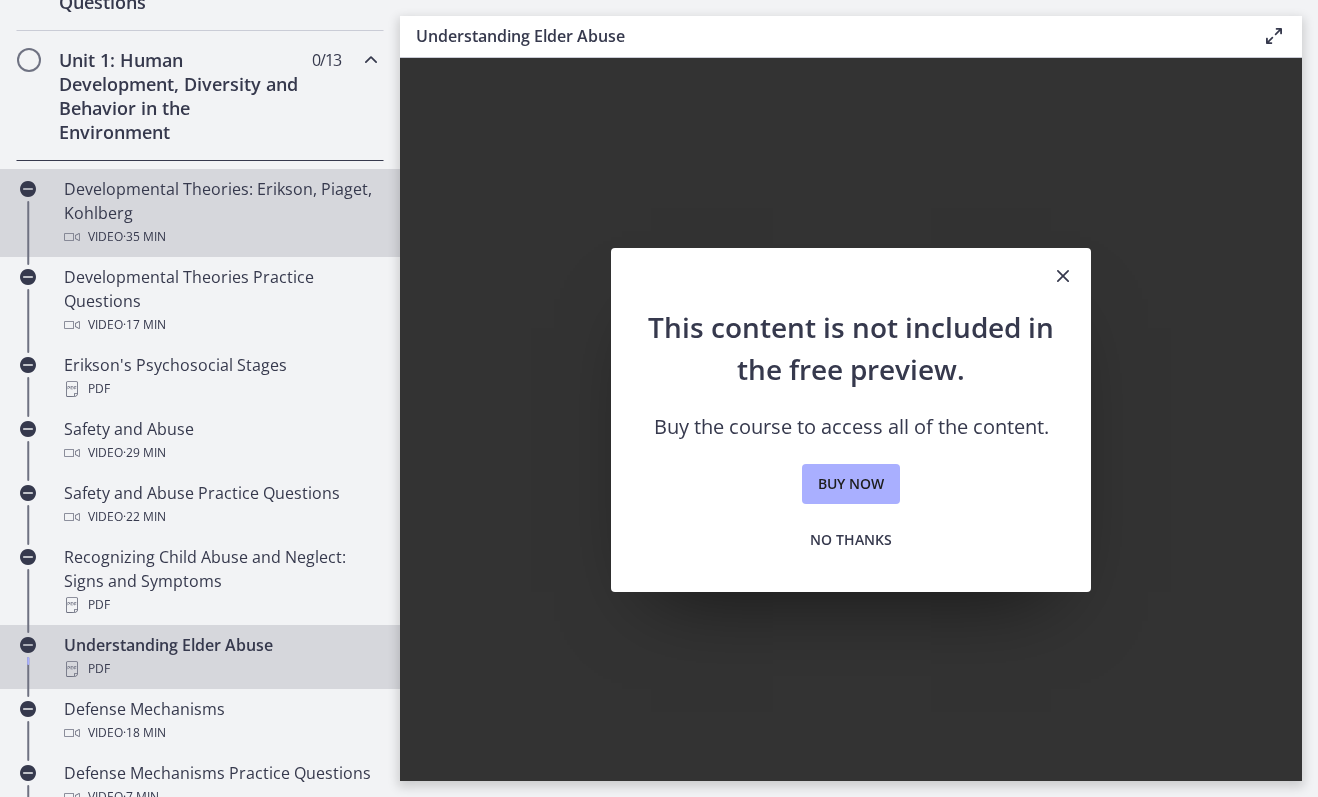 click on "Developmental Theories: Erikson, Piaget, Kohlberg
Video
·  35 min" at bounding box center [220, 213] 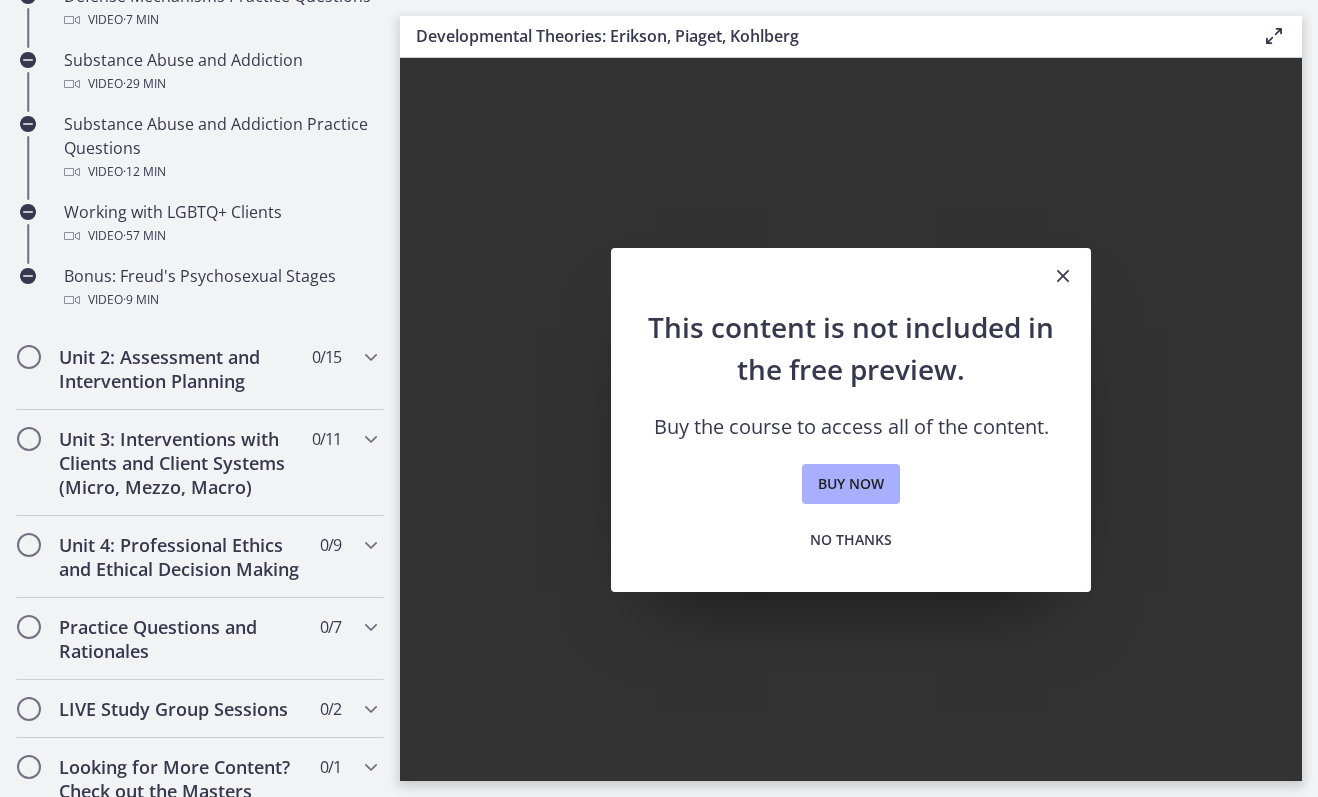 scroll, scrollTop: 1302, scrollLeft: 0, axis: vertical 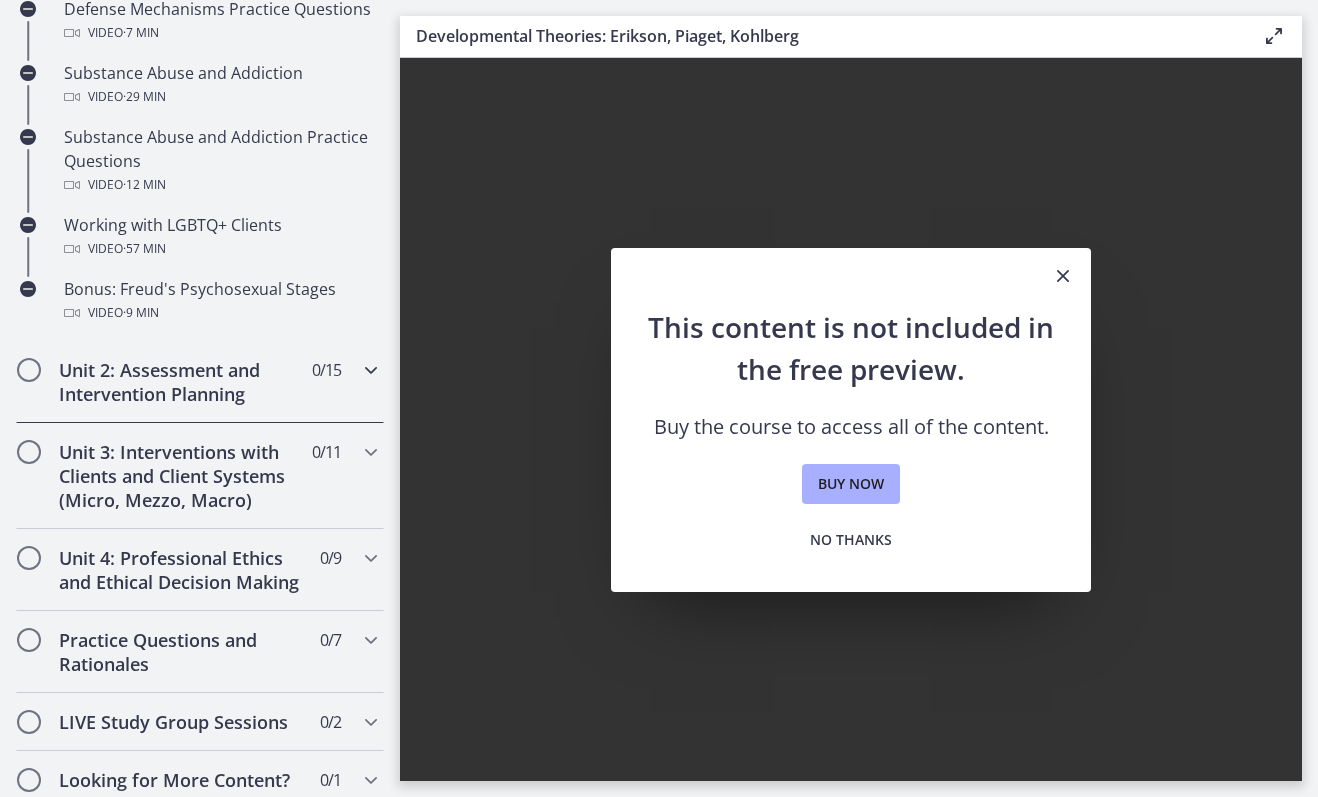 click on "Unit 2: Assessment and Intervention Planning
0  /  15
Completed" at bounding box center (200, 382) 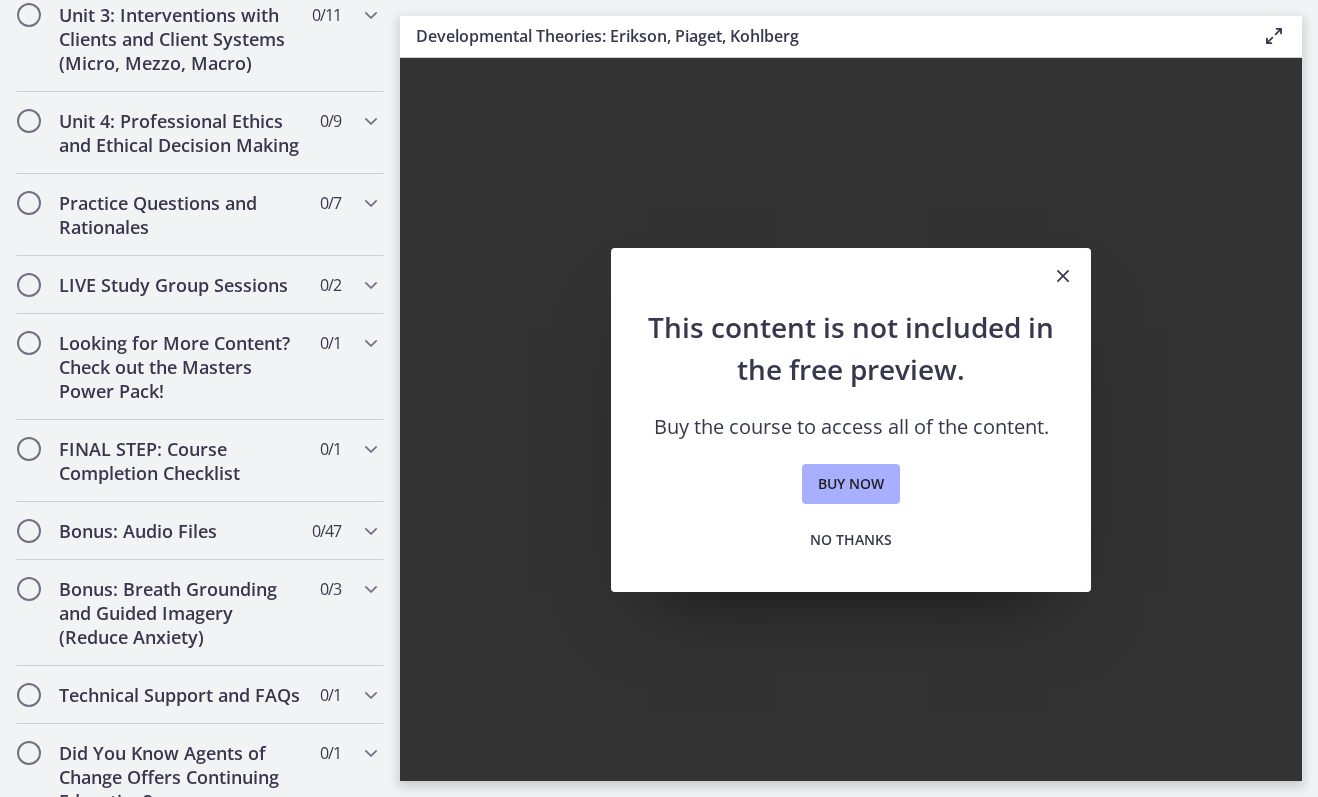 scroll, scrollTop: 2043, scrollLeft: 0, axis: vertical 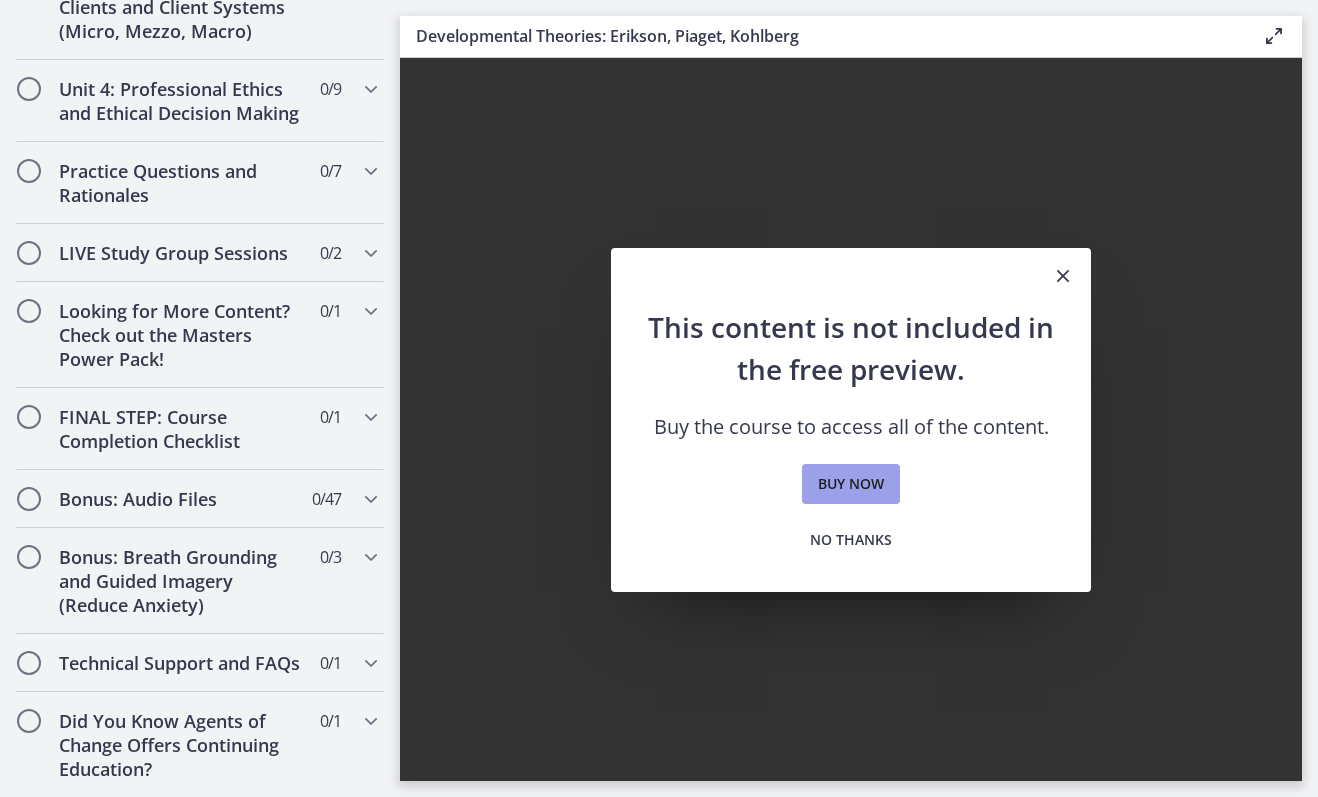click on "Buy now" at bounding box center [851, 484] 